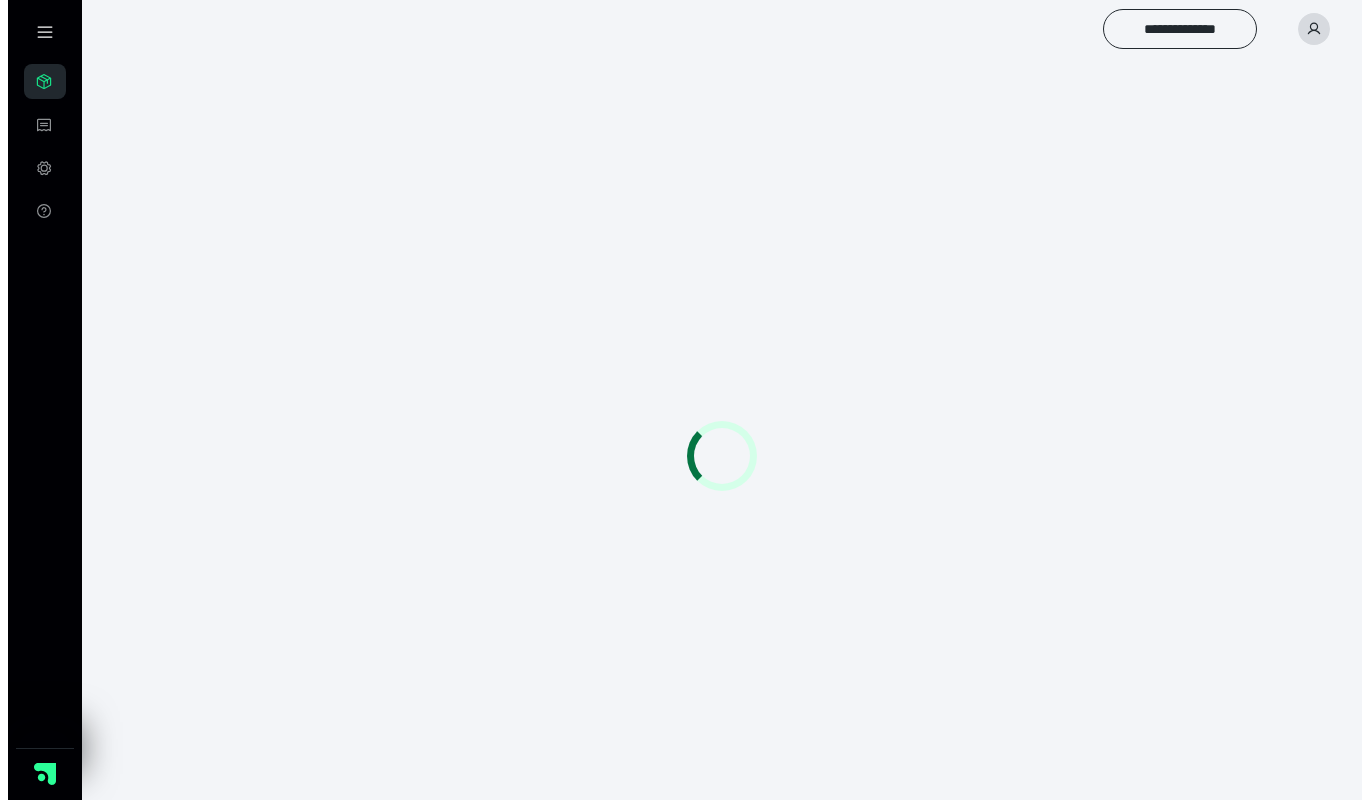 scroll, scrollTop: 0, scrollLeft: 0, axis: both 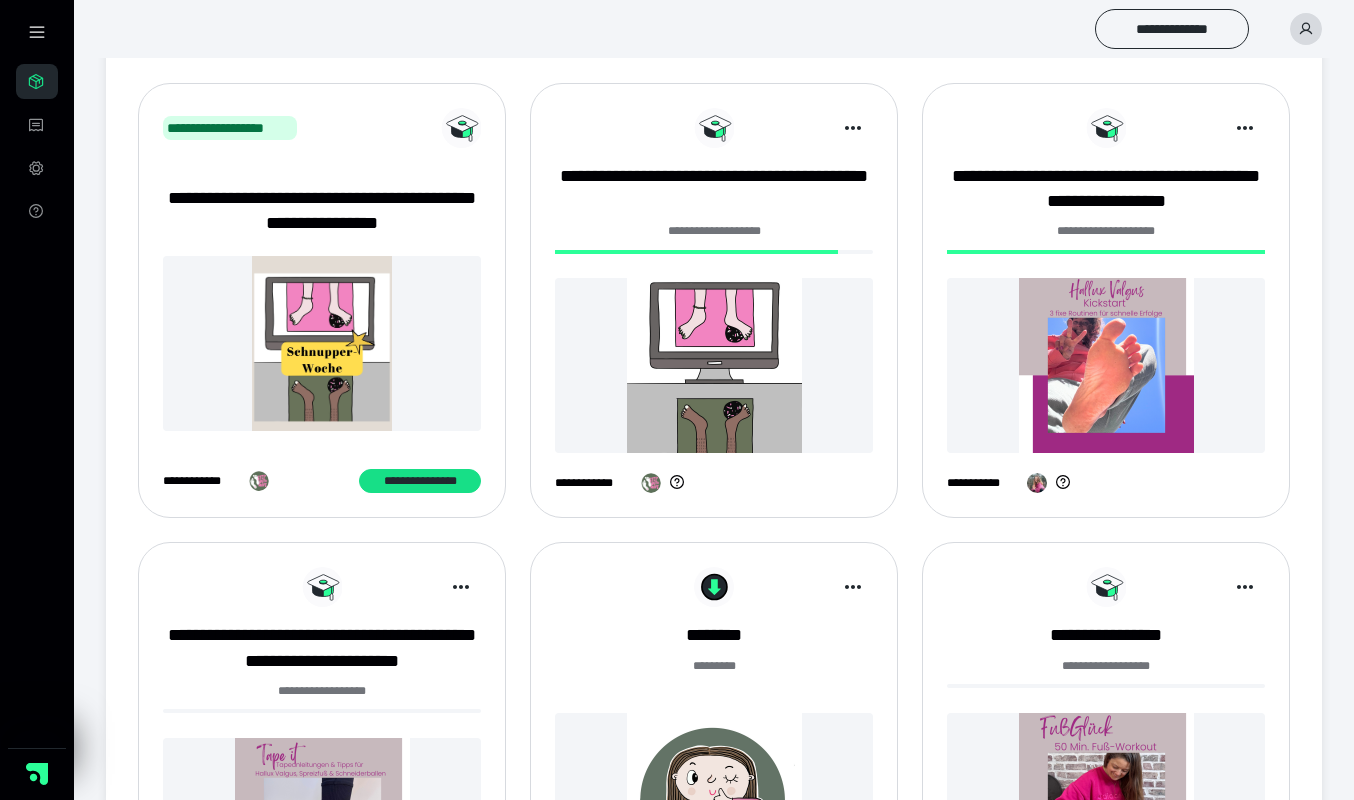 click on "**********" at bounding box center [322, 211] 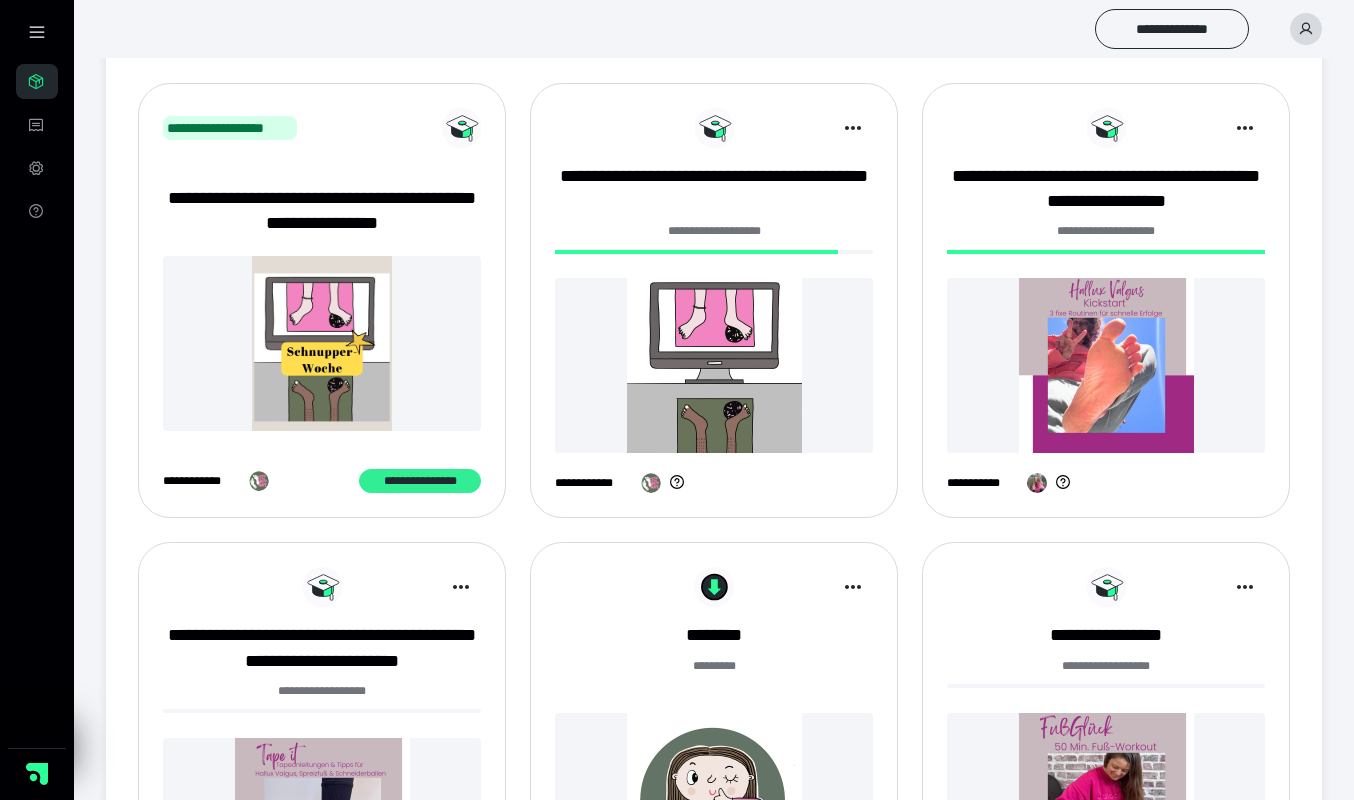 click on "**********" at bounding box center (420, 481) 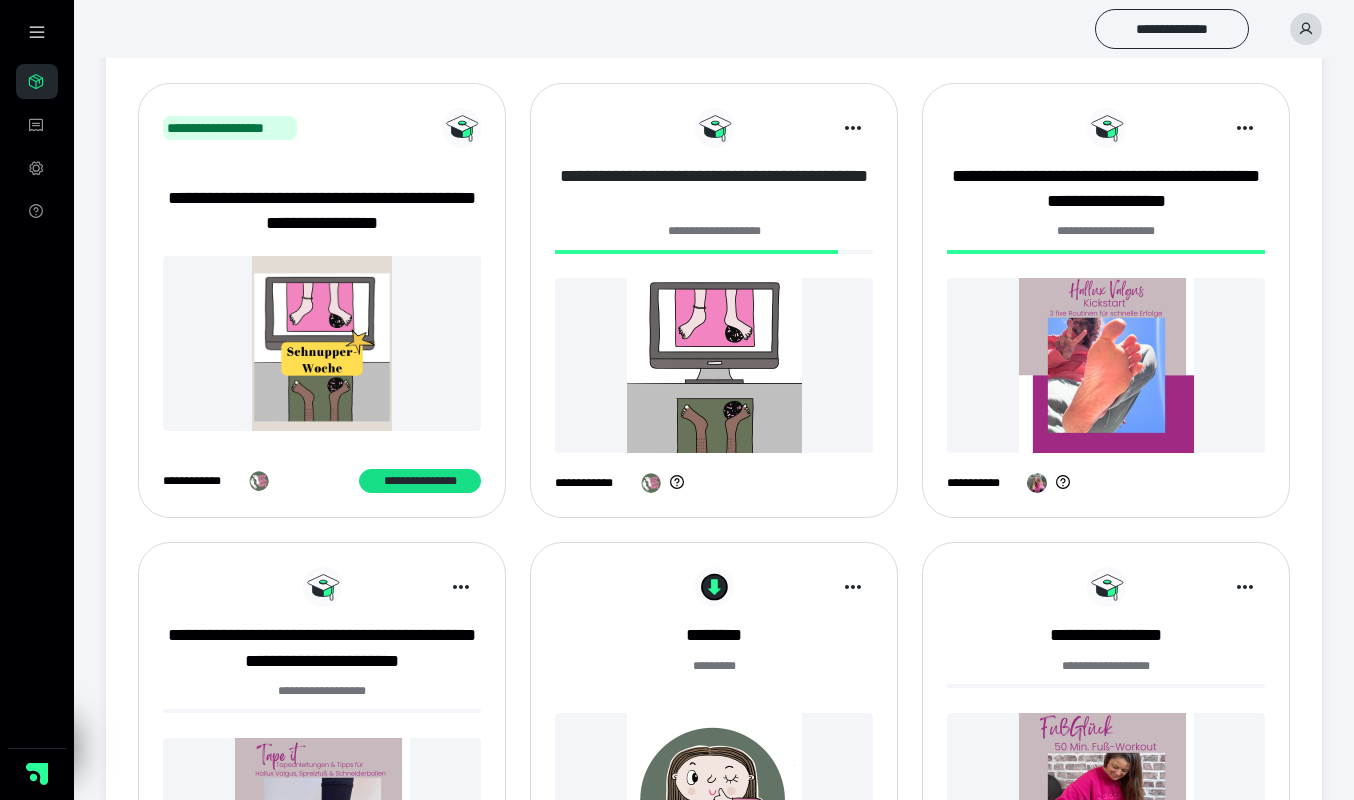 click on "**********" at bounding box center (714, 189) 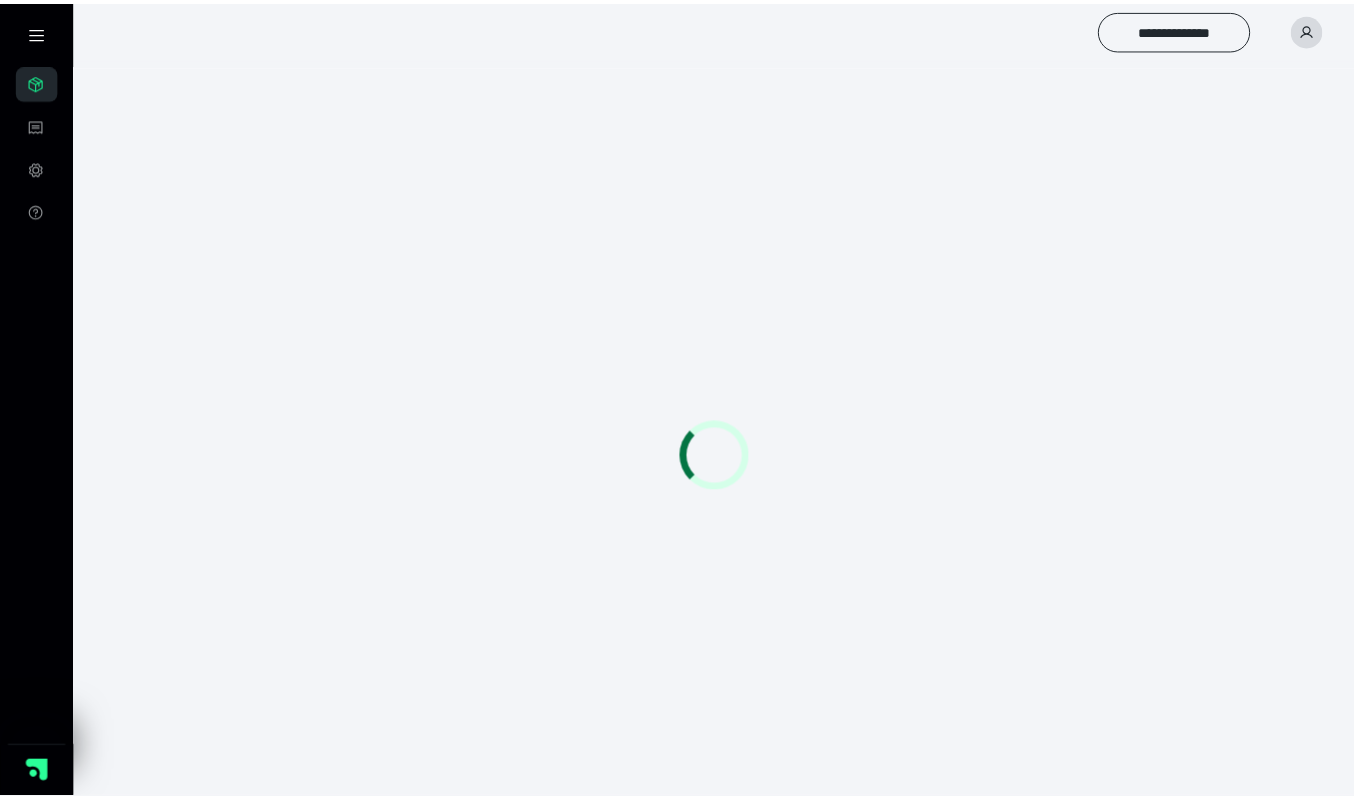 scroll, scrollTop: 0, scrollLeft: 0, axis: both 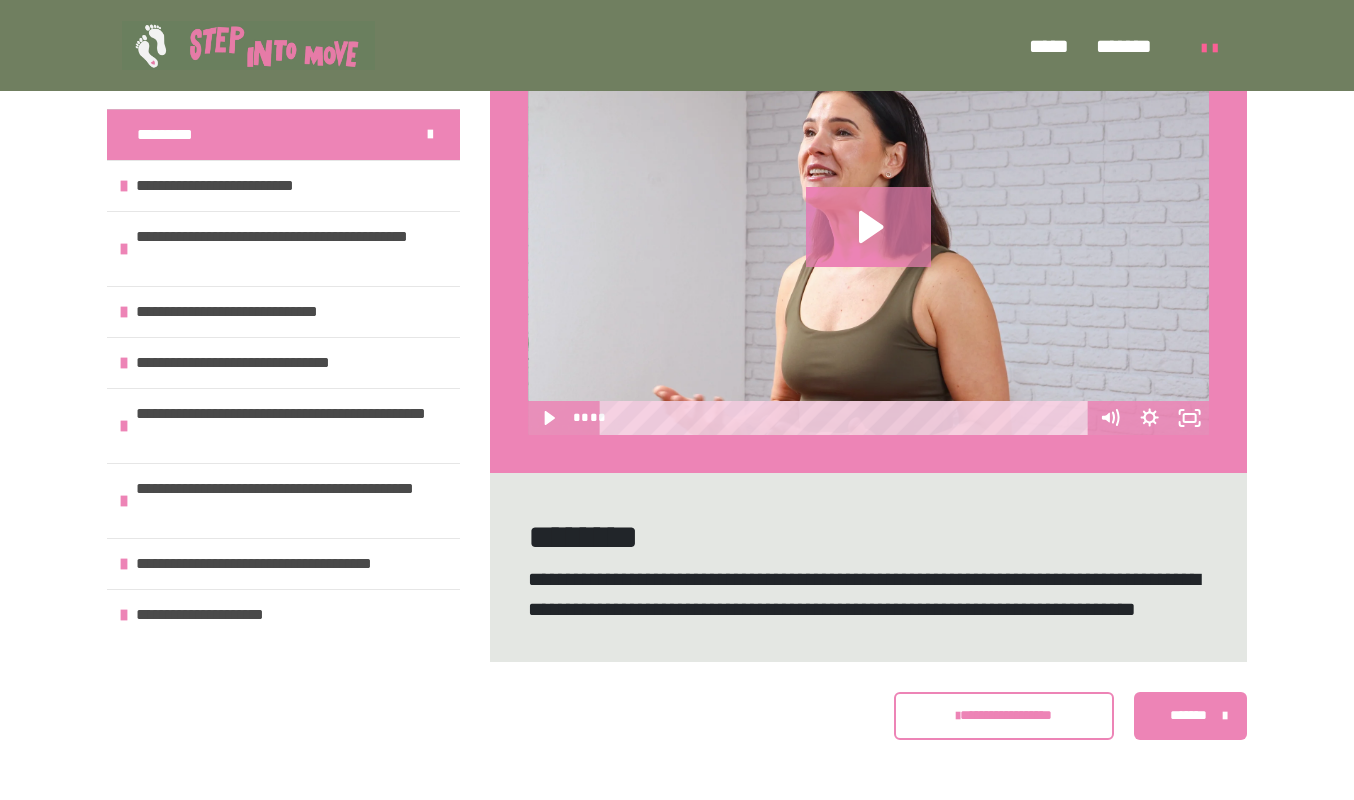click on "*******" at bounding box center [1188, 715] 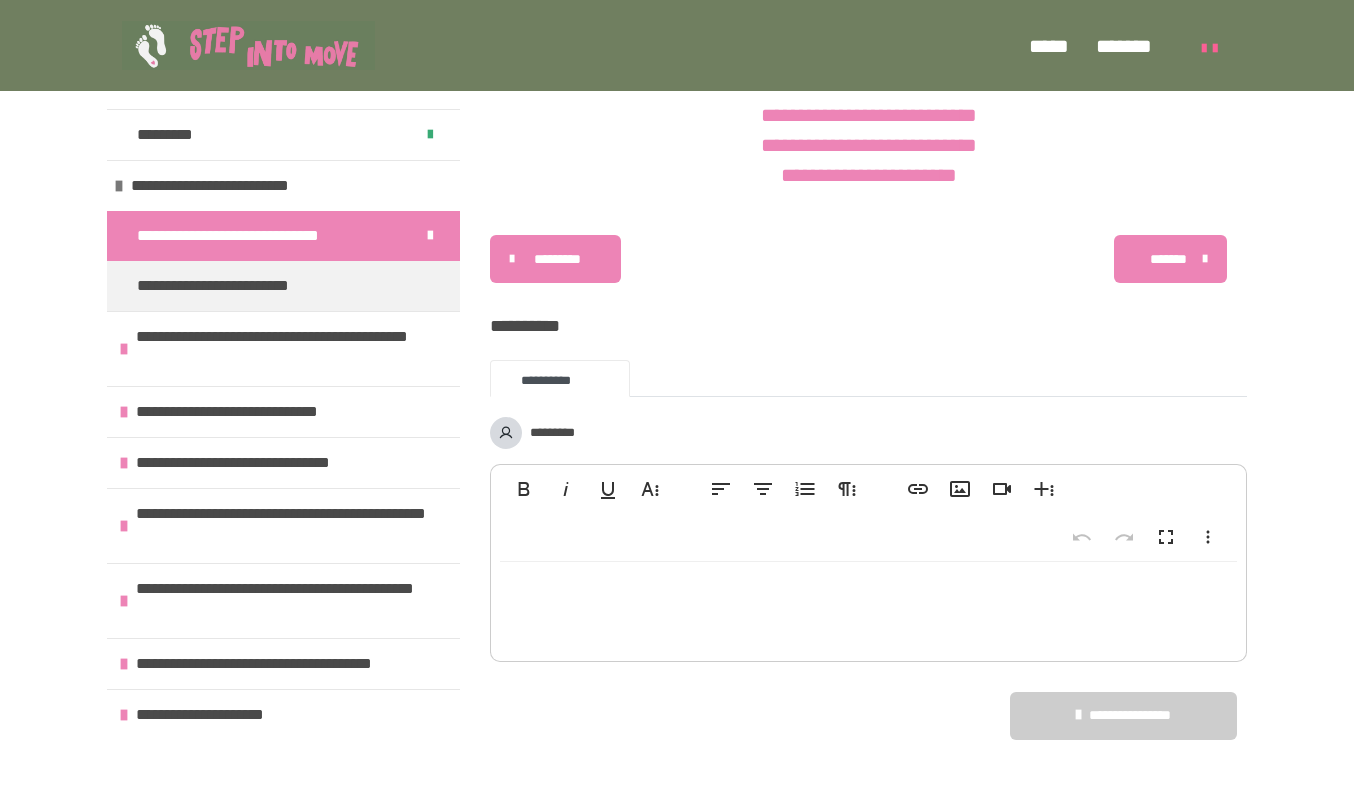 scroll, scrollTop: 3404, scrollLeft: 0, axis: vertical 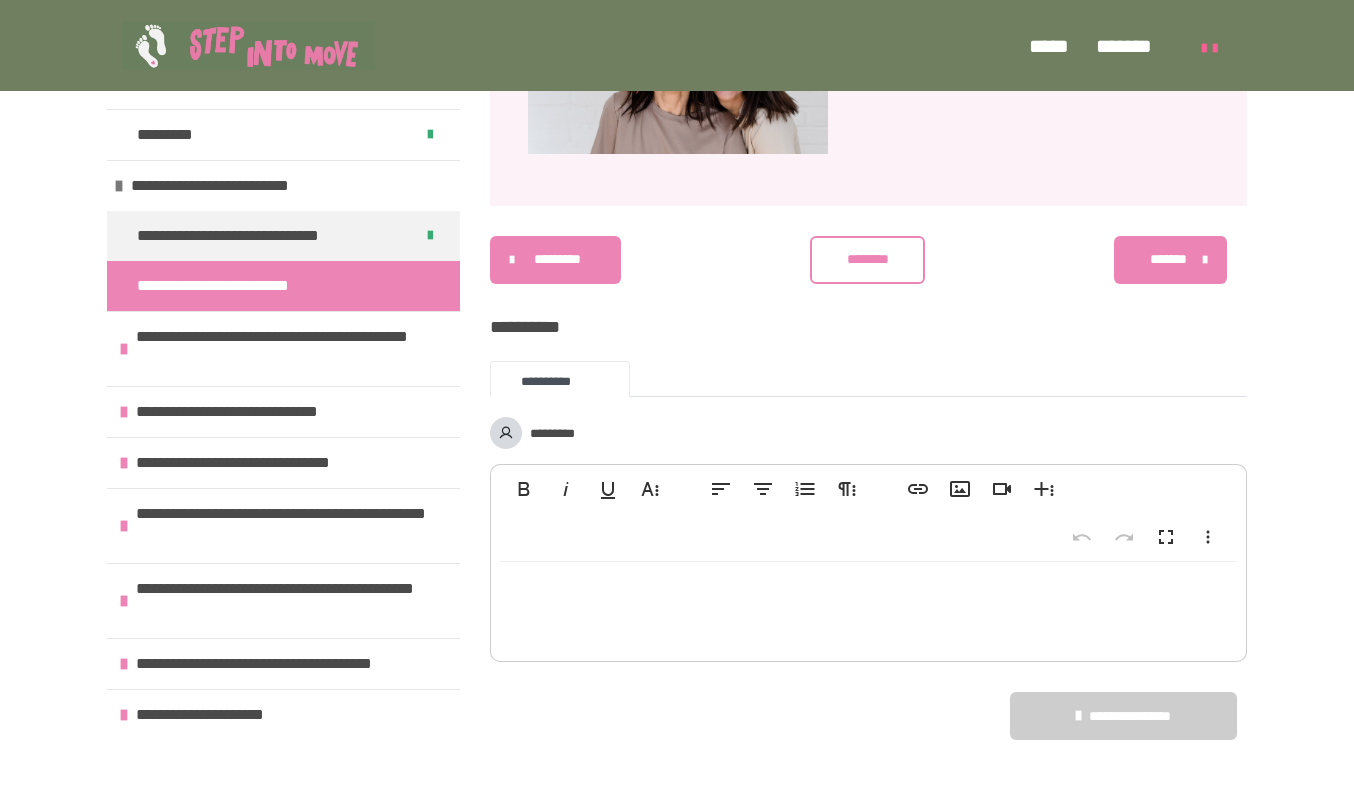 click on "********" at bounding box center [868, 259] 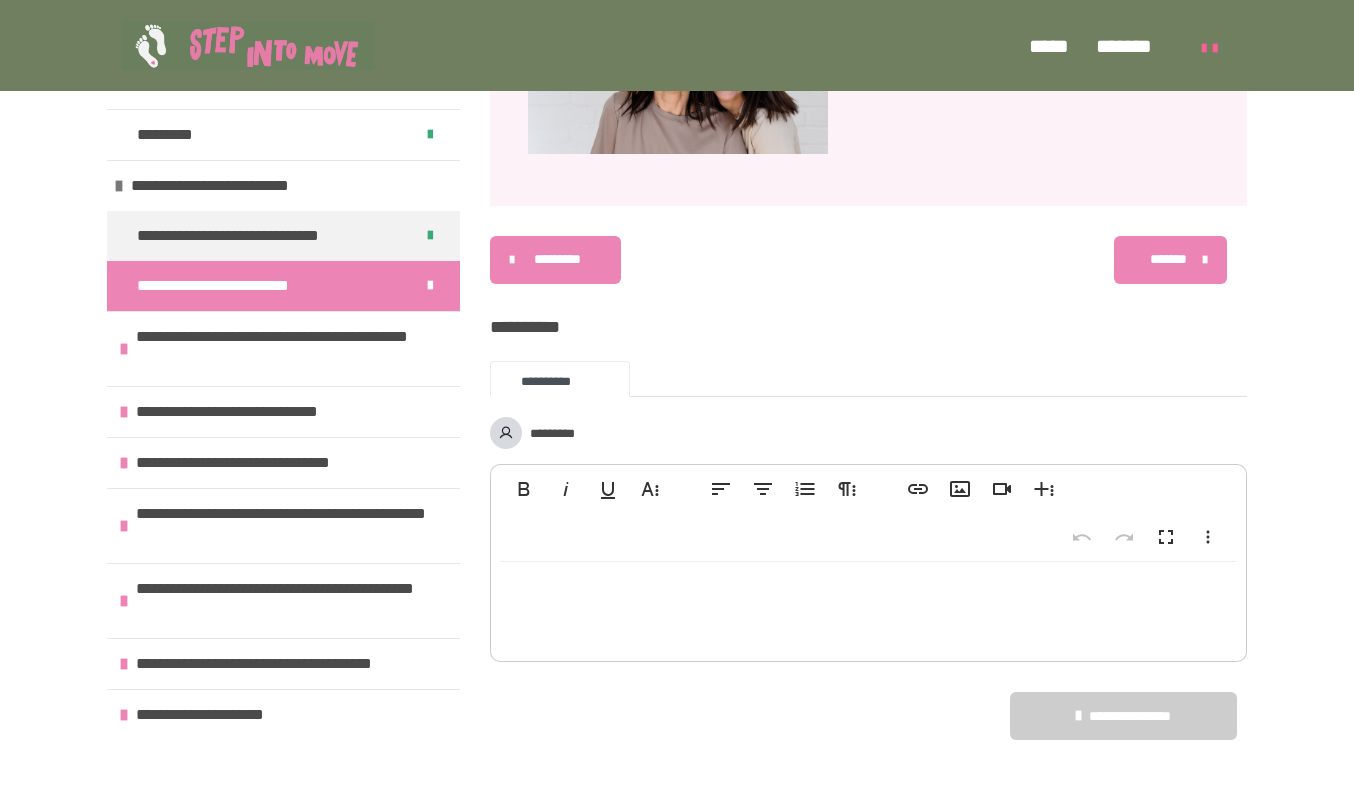 click on "*******" at bounding box center (1170, 260) 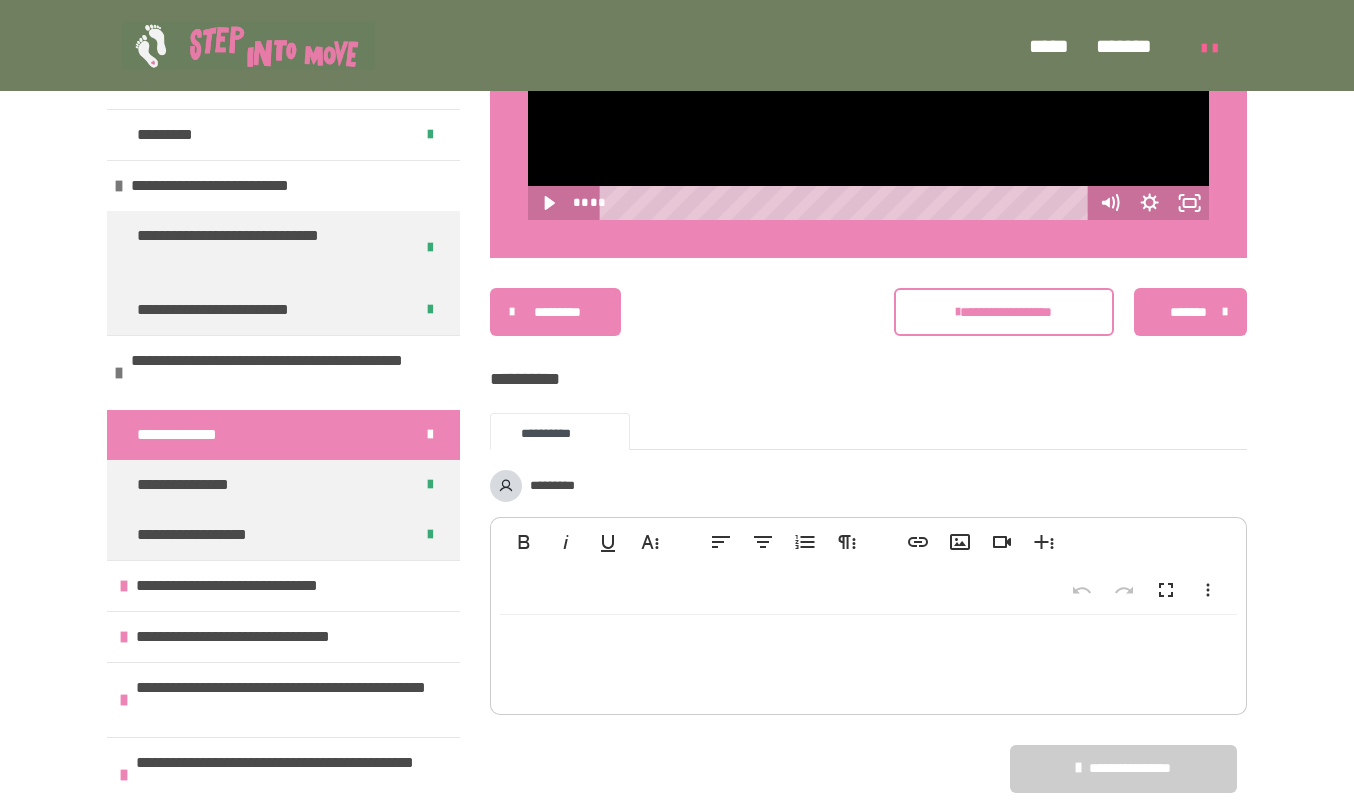 scroll, scrollTop: 927, scrollLeft: 0, axis: vertical 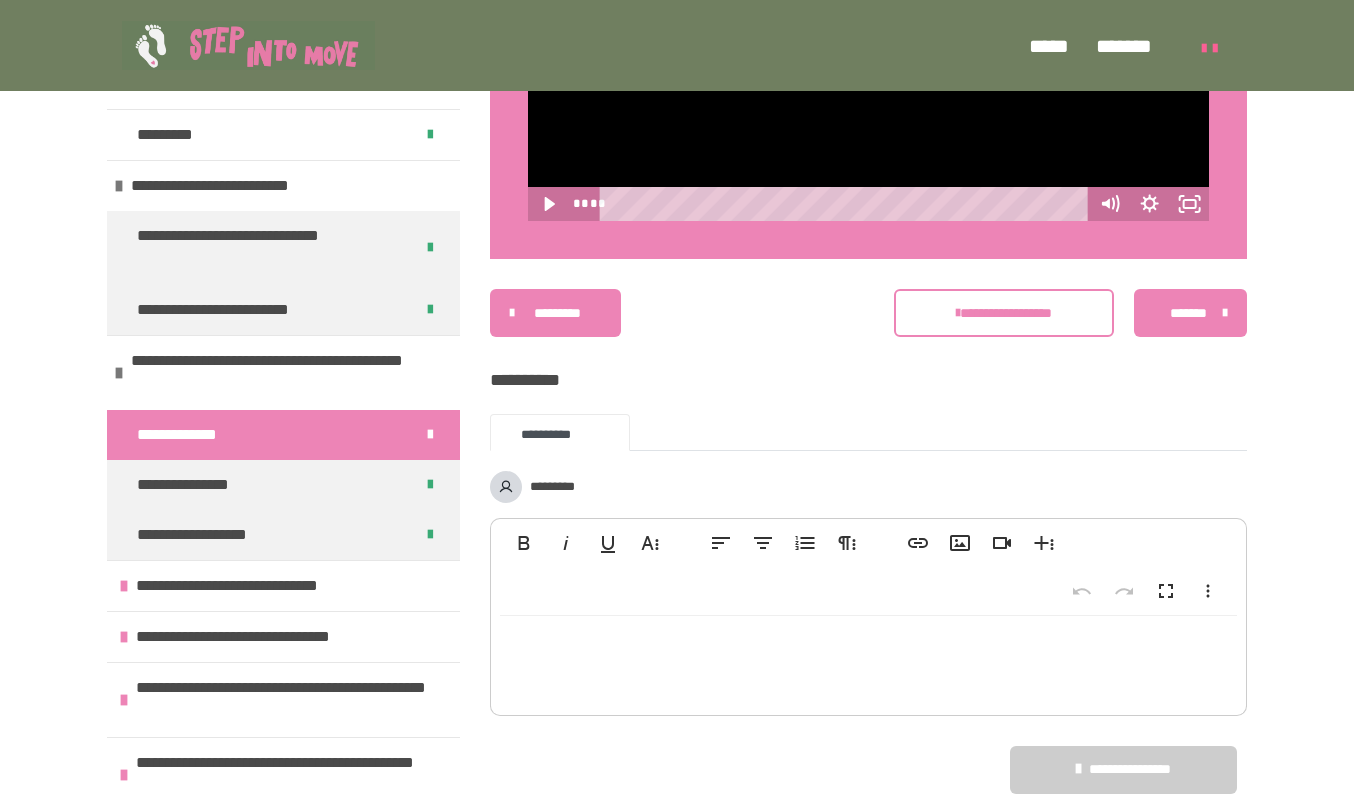 click on "*******" at bounding box center (1188, 313) 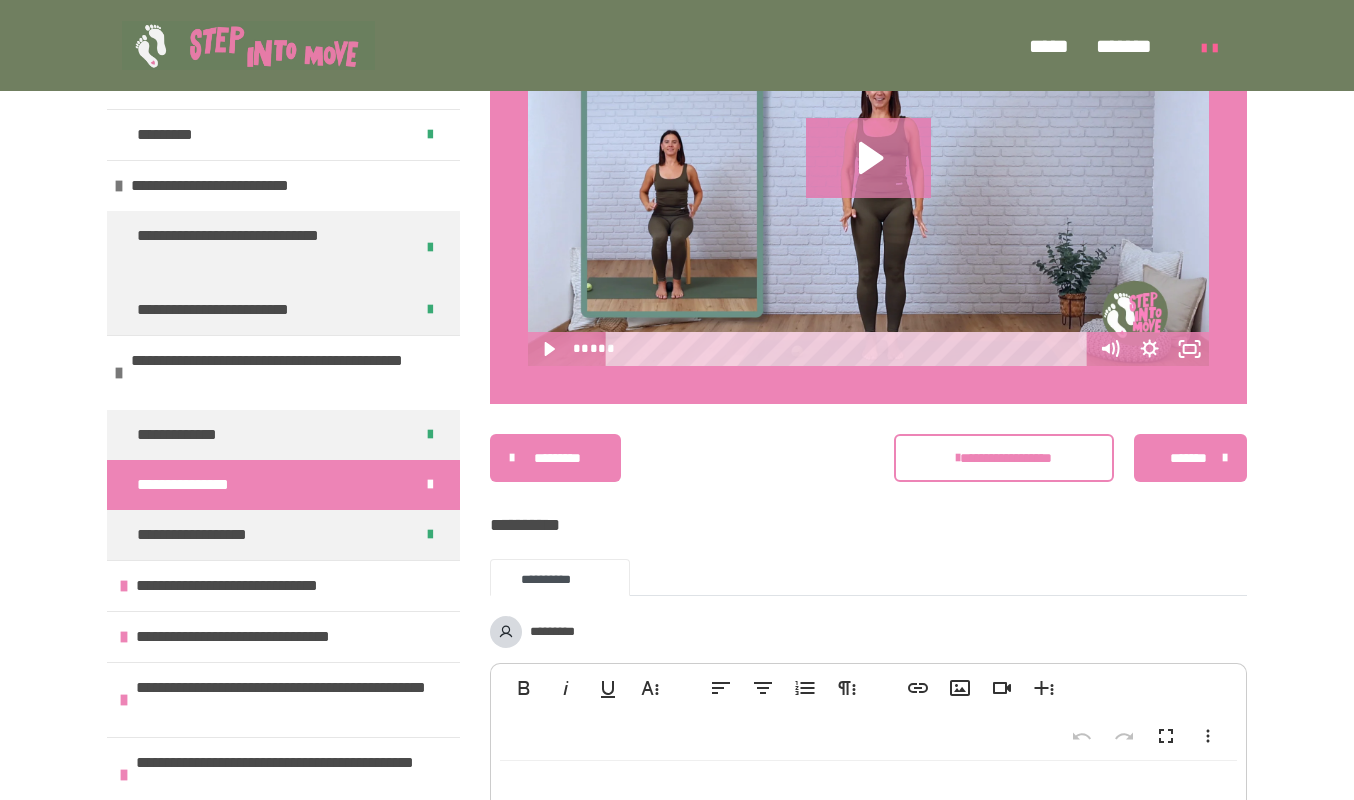 scroll, scrollTop: 930, scrollLeft: 0, axis: vertical 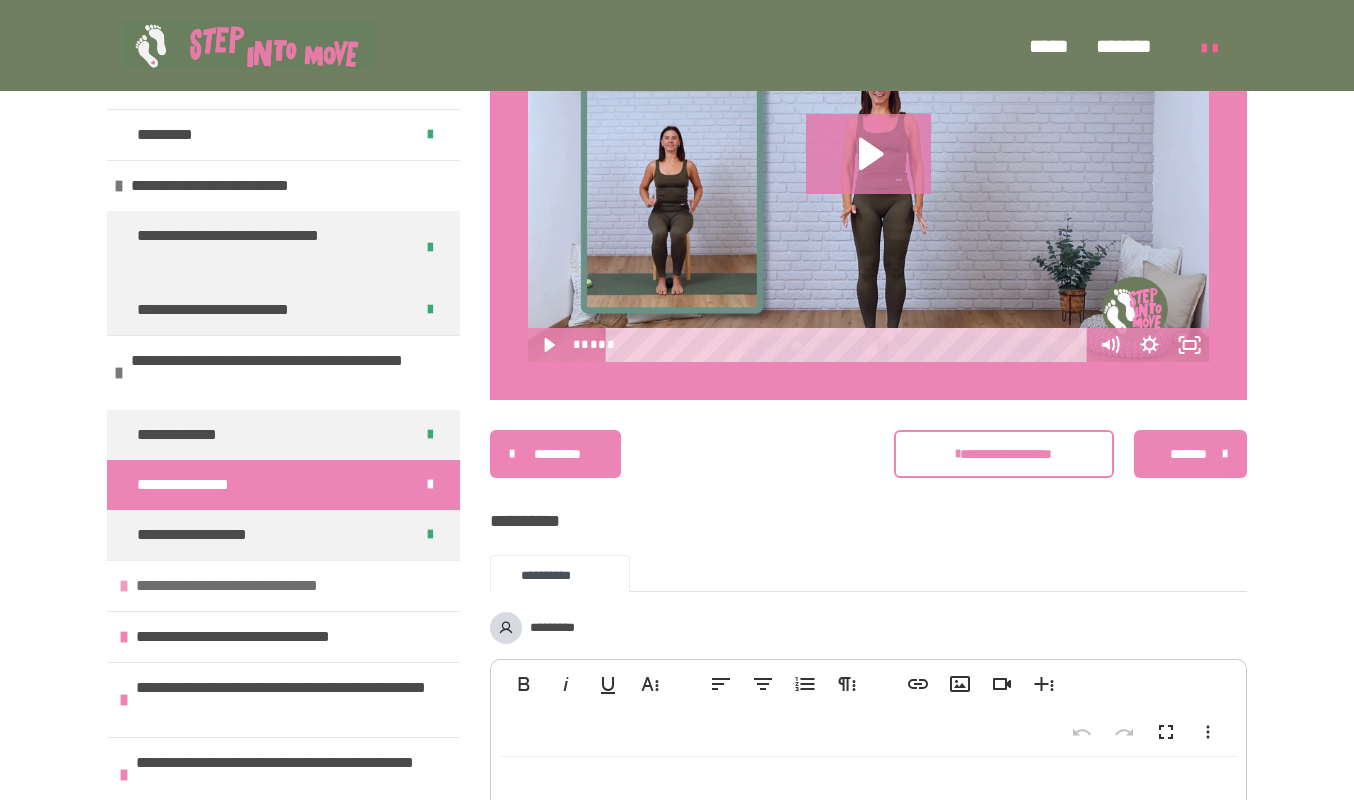 click on "**********" at bounding box center (268, 586) 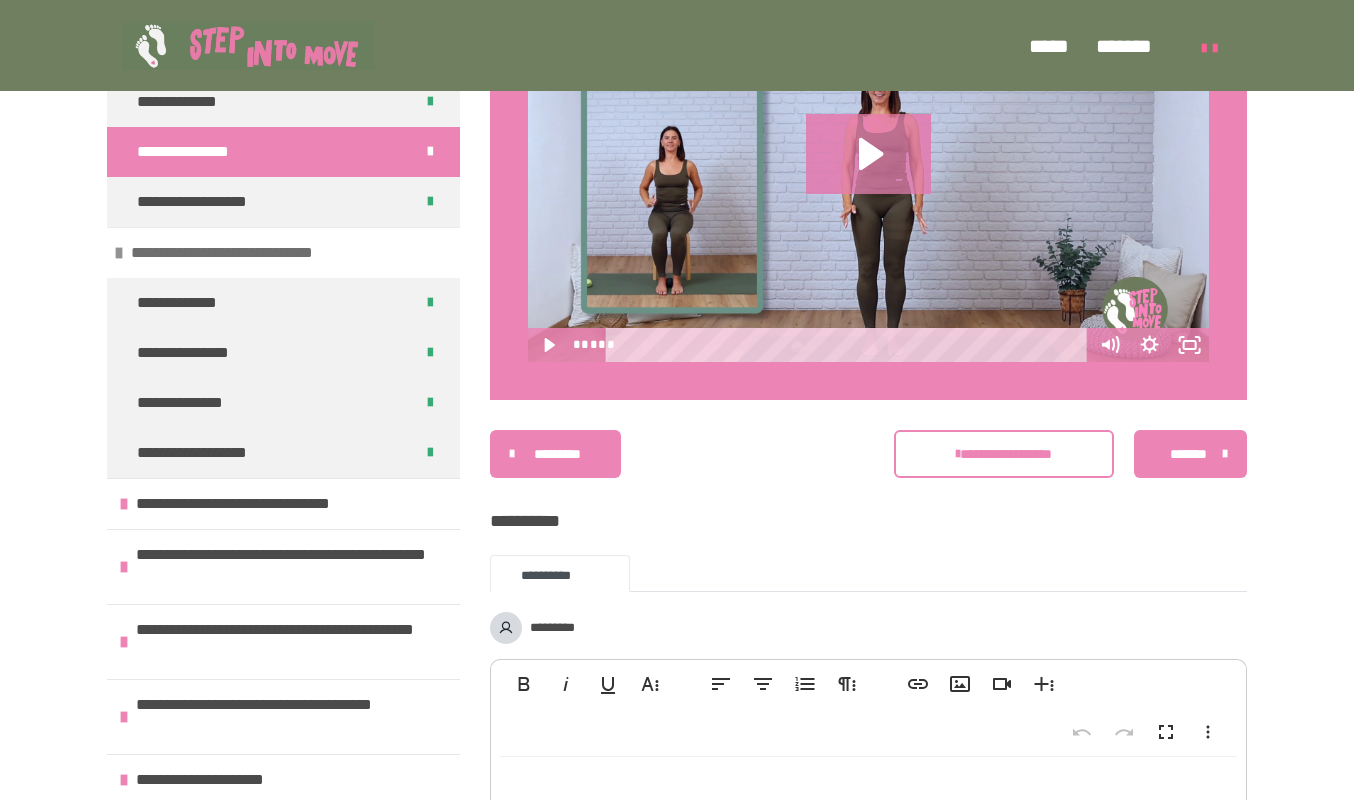 scroll, scrollTop: 319, scrollLeft: 0, axis: vertical 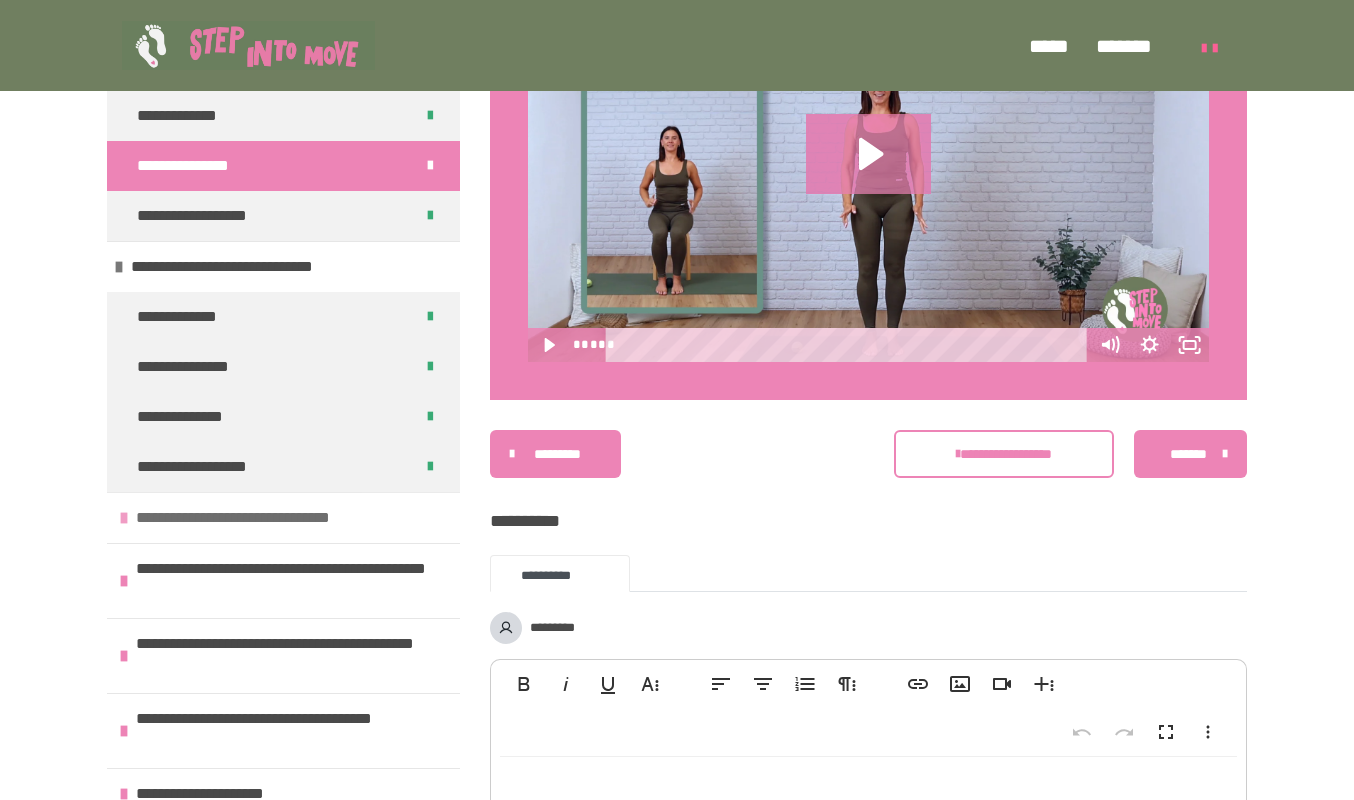 click on "**********" at bounding box center [272, 518] 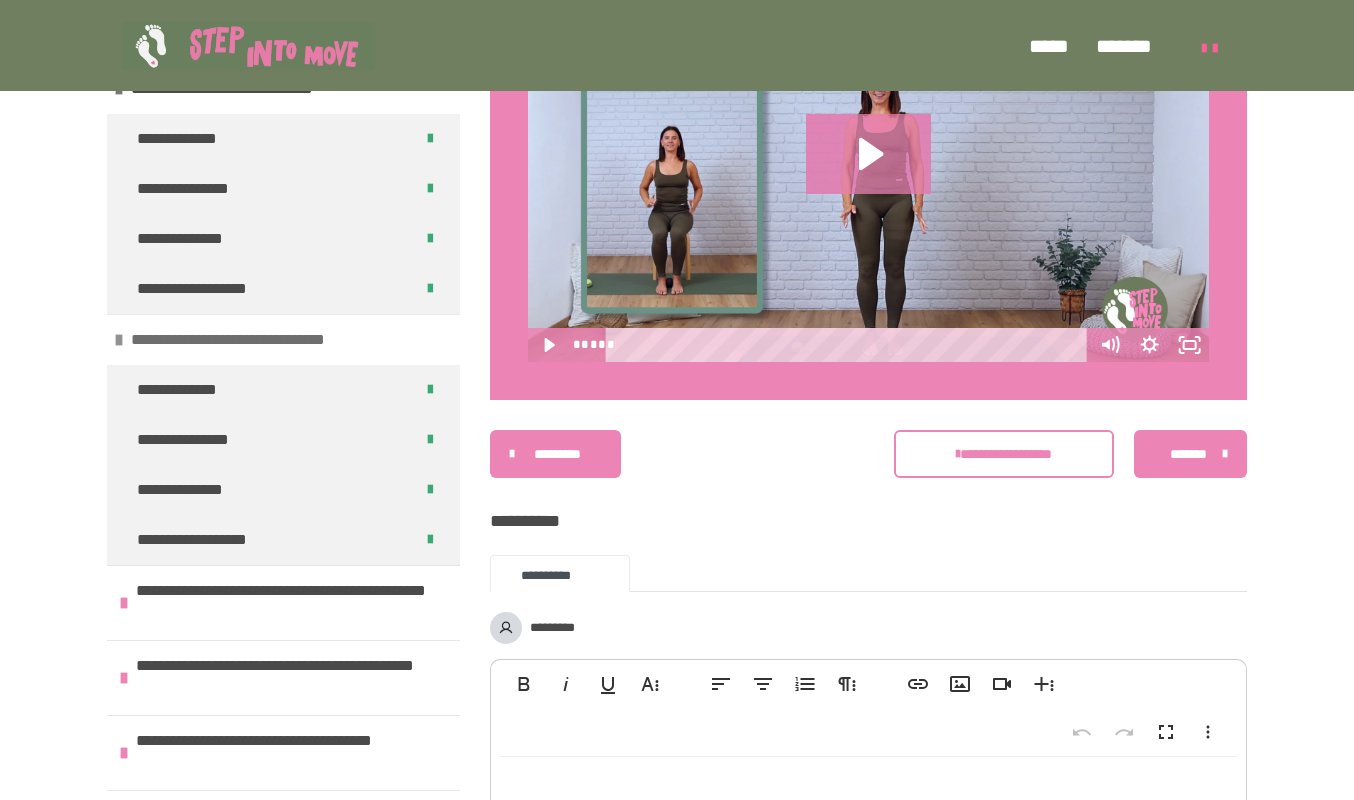 scroll, scrollTop: 502, scrollLeft: 0, axis: vertical 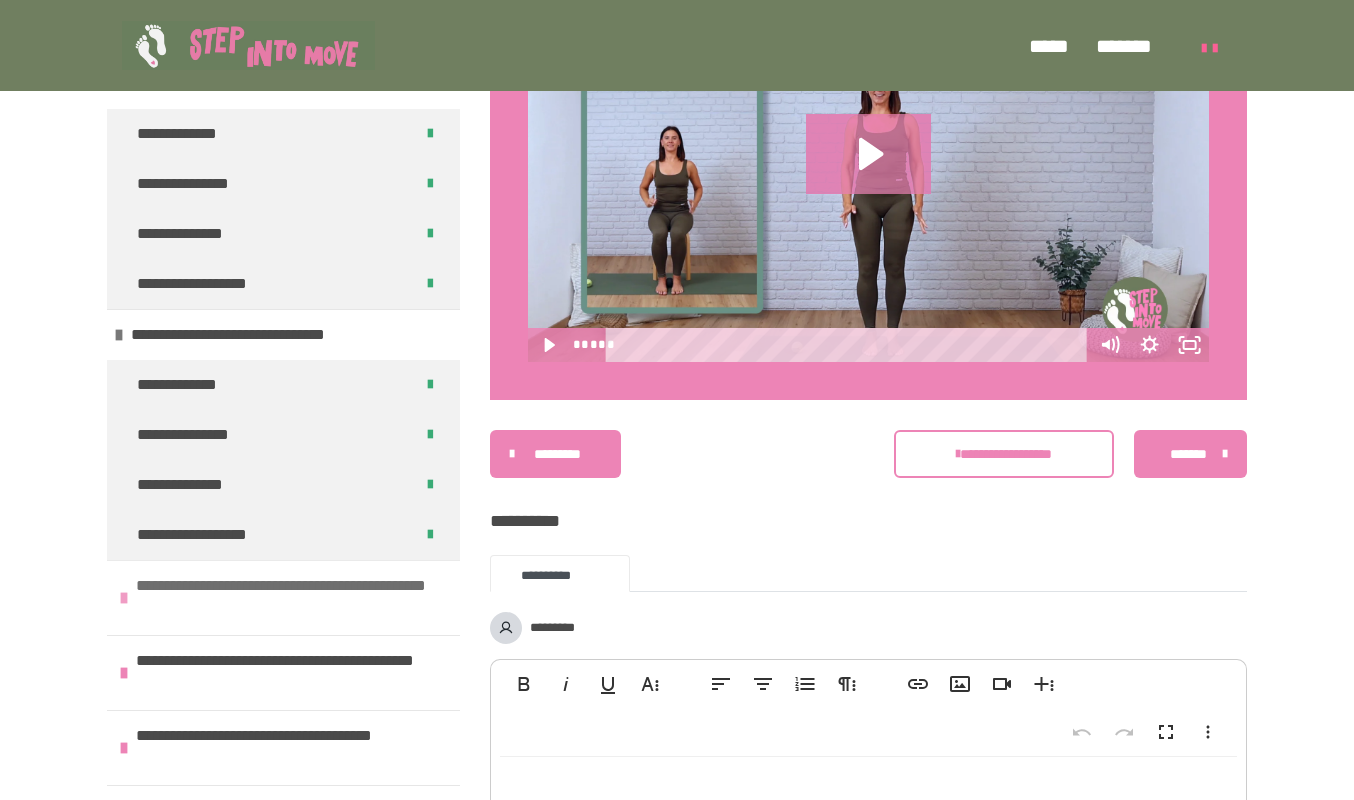 click on "**********" at bounding box center (285, 598) 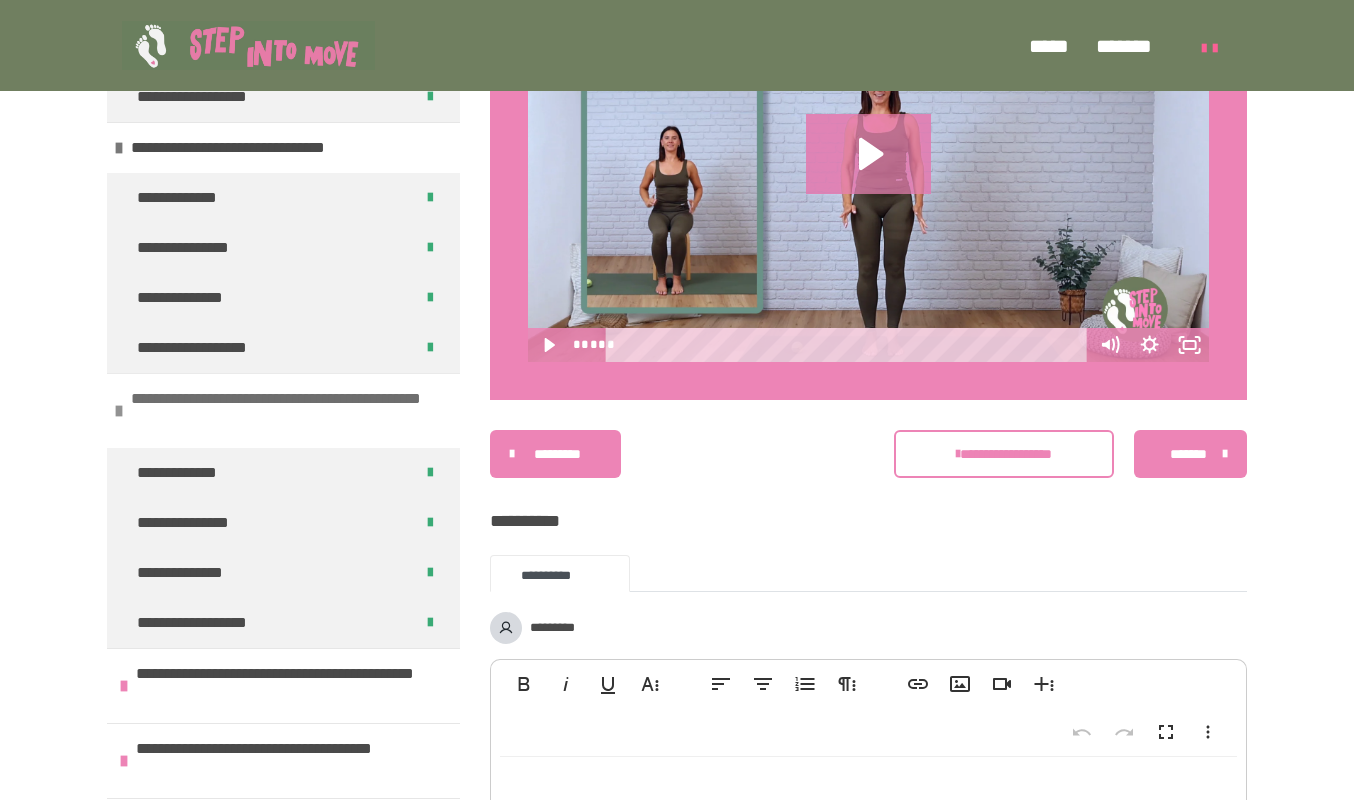 scroll, scrollTop: 733, scrollLeft: 0, axis: vertical 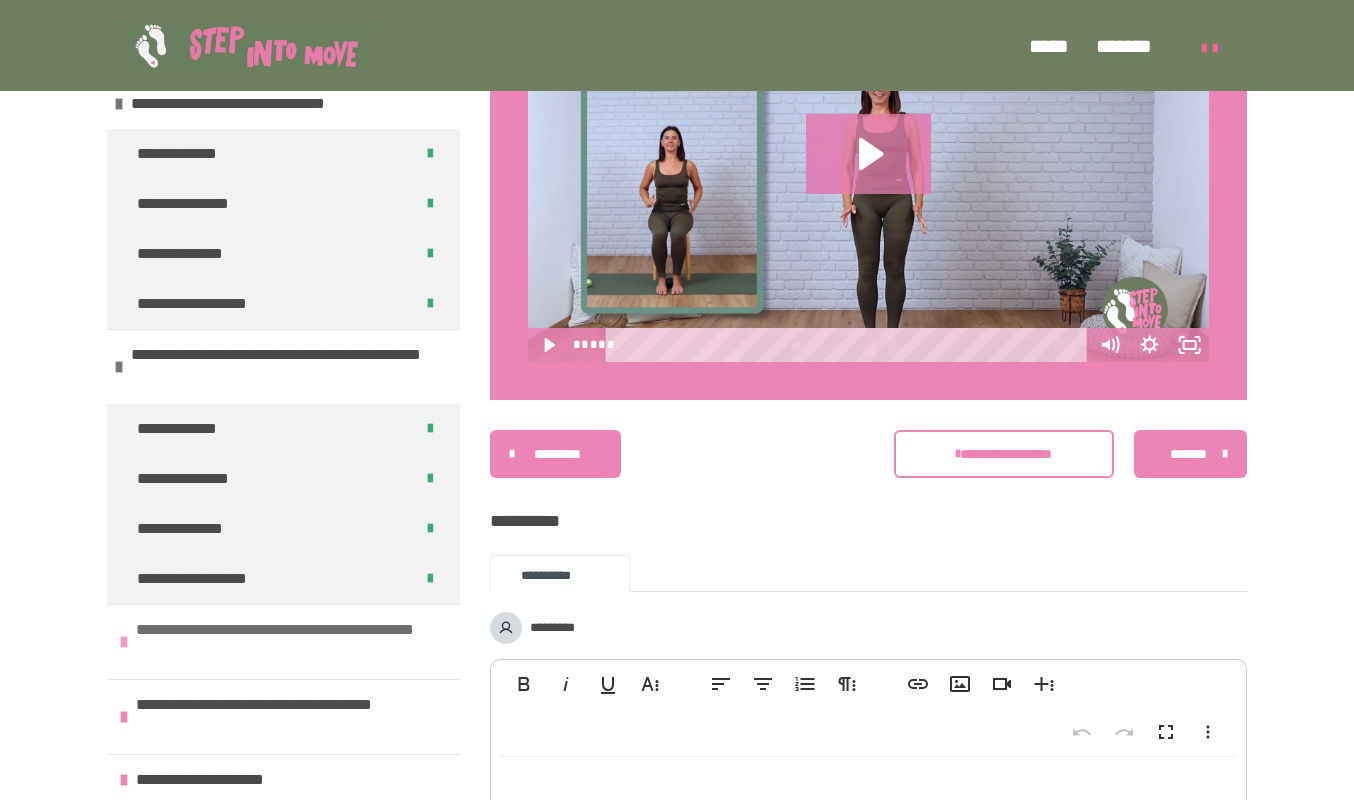 click on "**********" at bounding box center (285, 642) 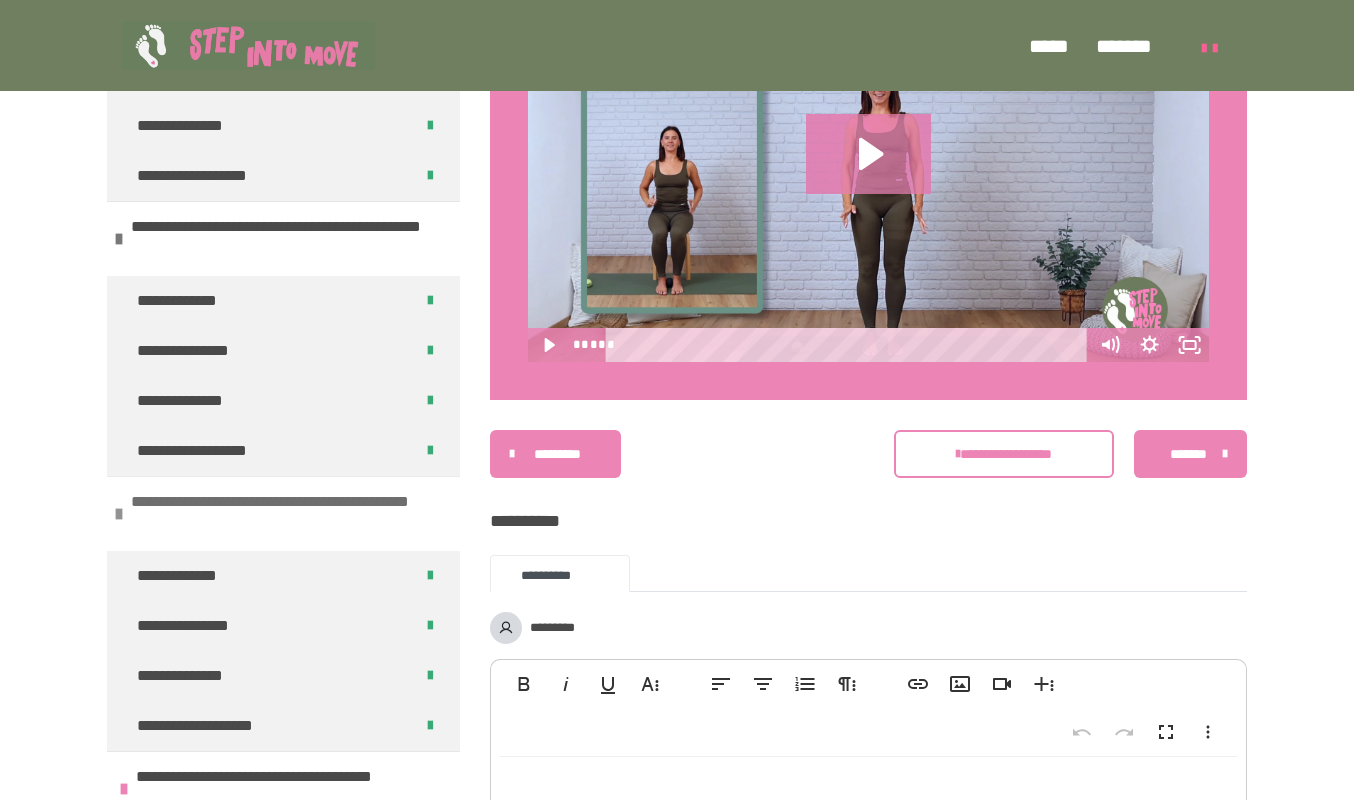 scroll, scrollTop: 933, scrollLeft: 0, axis: vertical 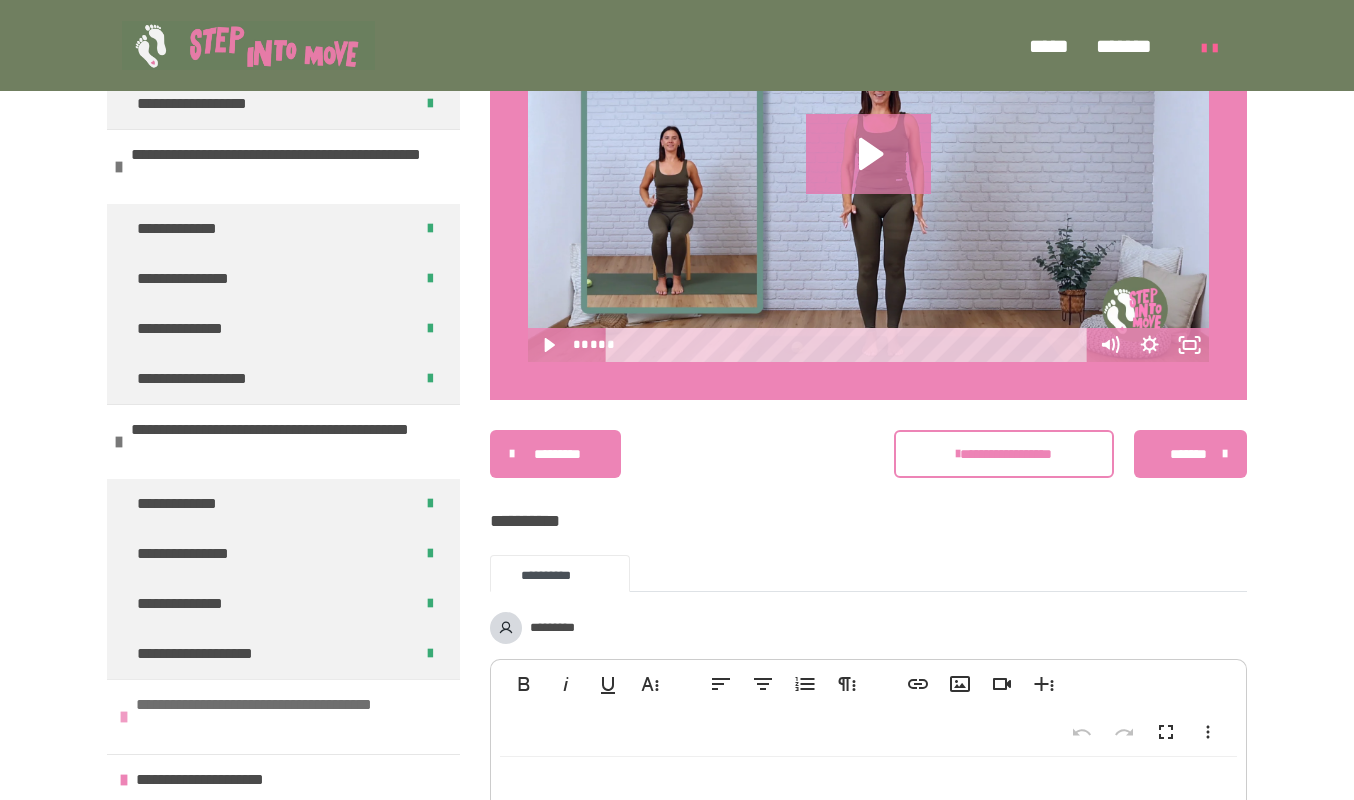 click on "**********" at bounding box center [285, 717] 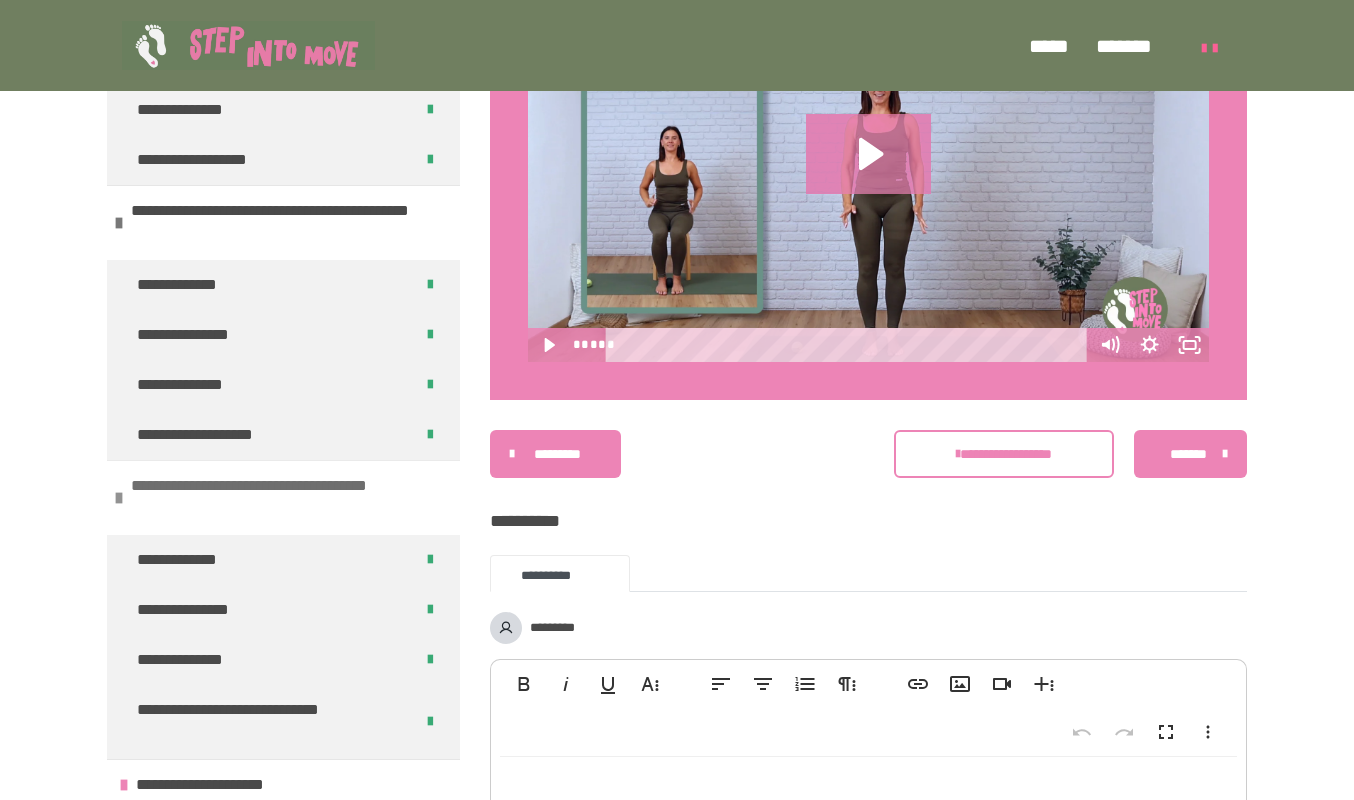 scroll, scrollTop: 1157, scrollLeft: 0, axis: vertical 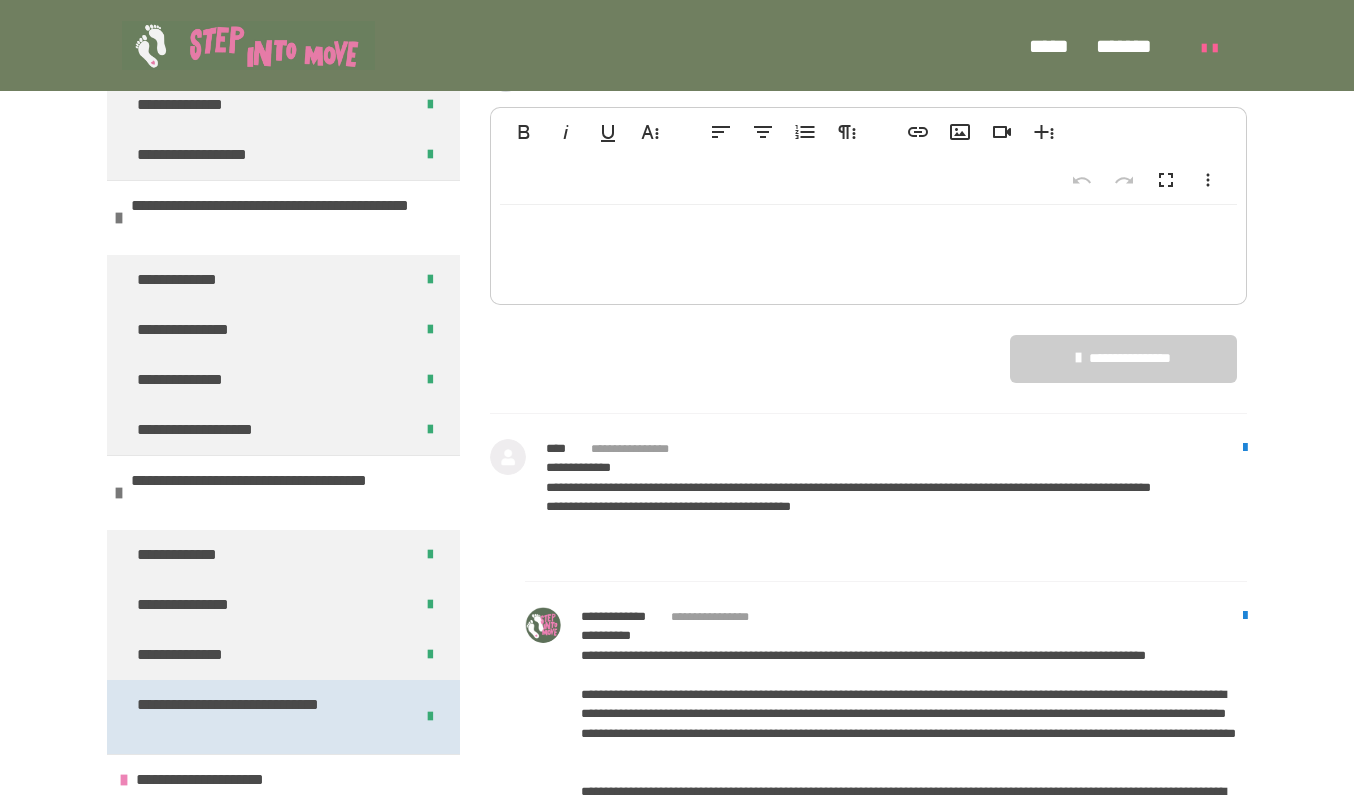 click on "**********" at bounding box center [260, 717] 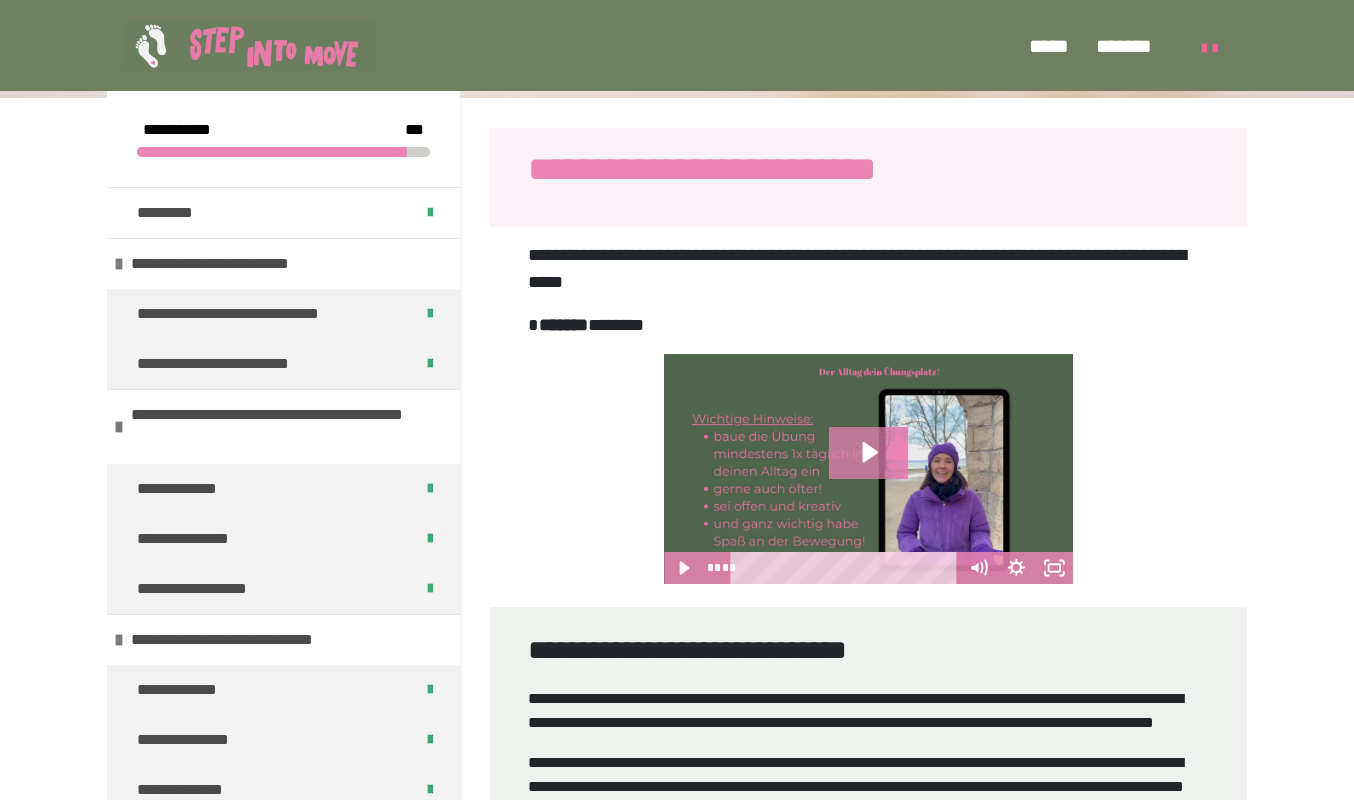 scroll, scrollTop: 207, scrollLeft: 0, axis: vertical 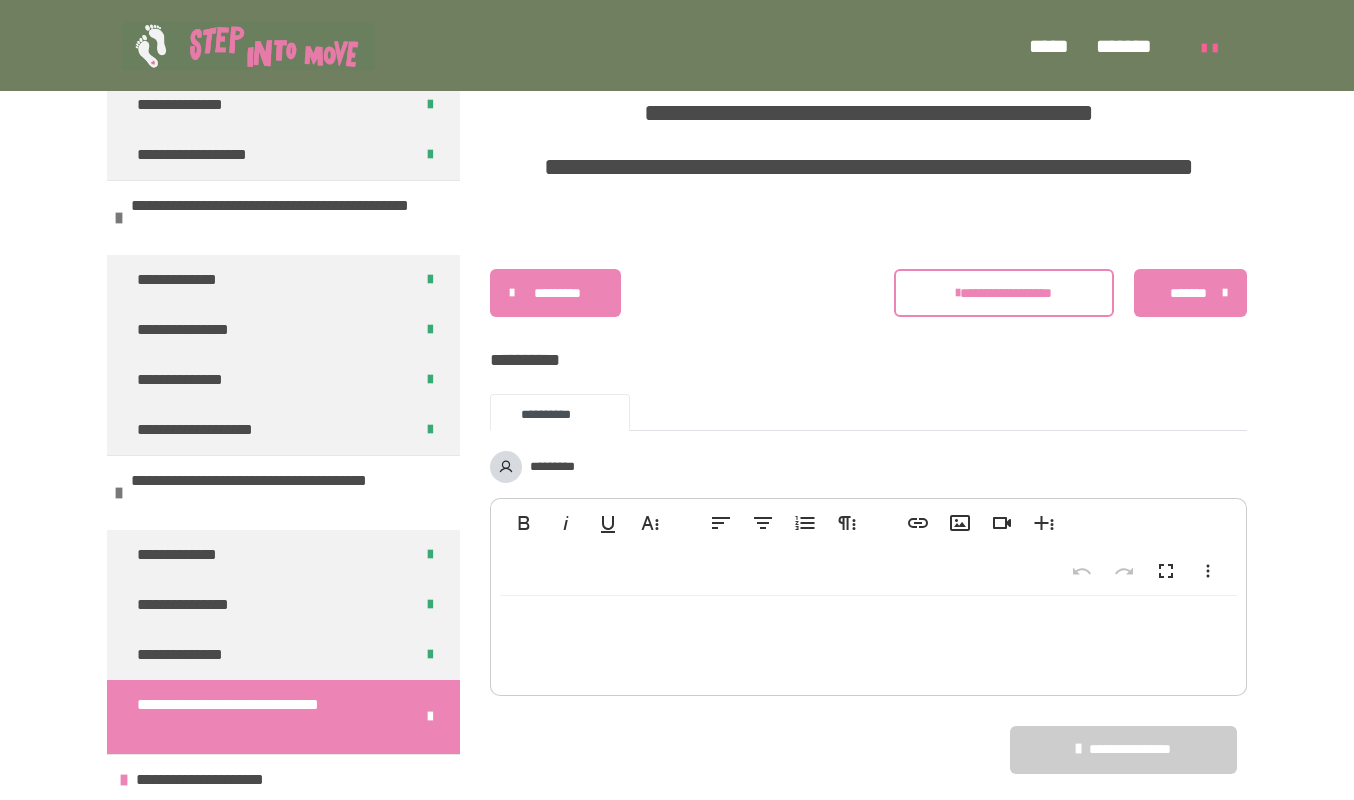 click on "*******" at bounding box center (1188, 293) 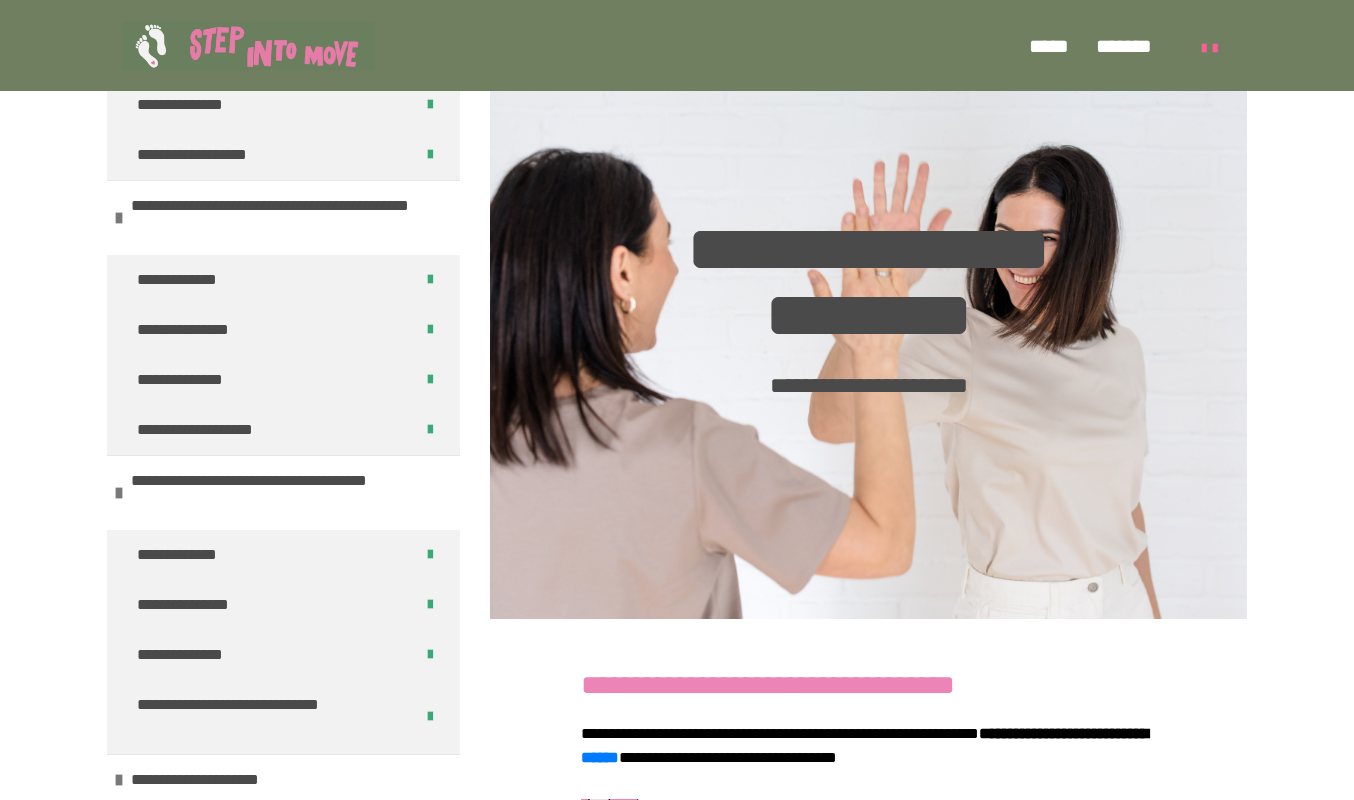 scroll, scrollTop: 424, scrollLeft: 0, axis: vertical 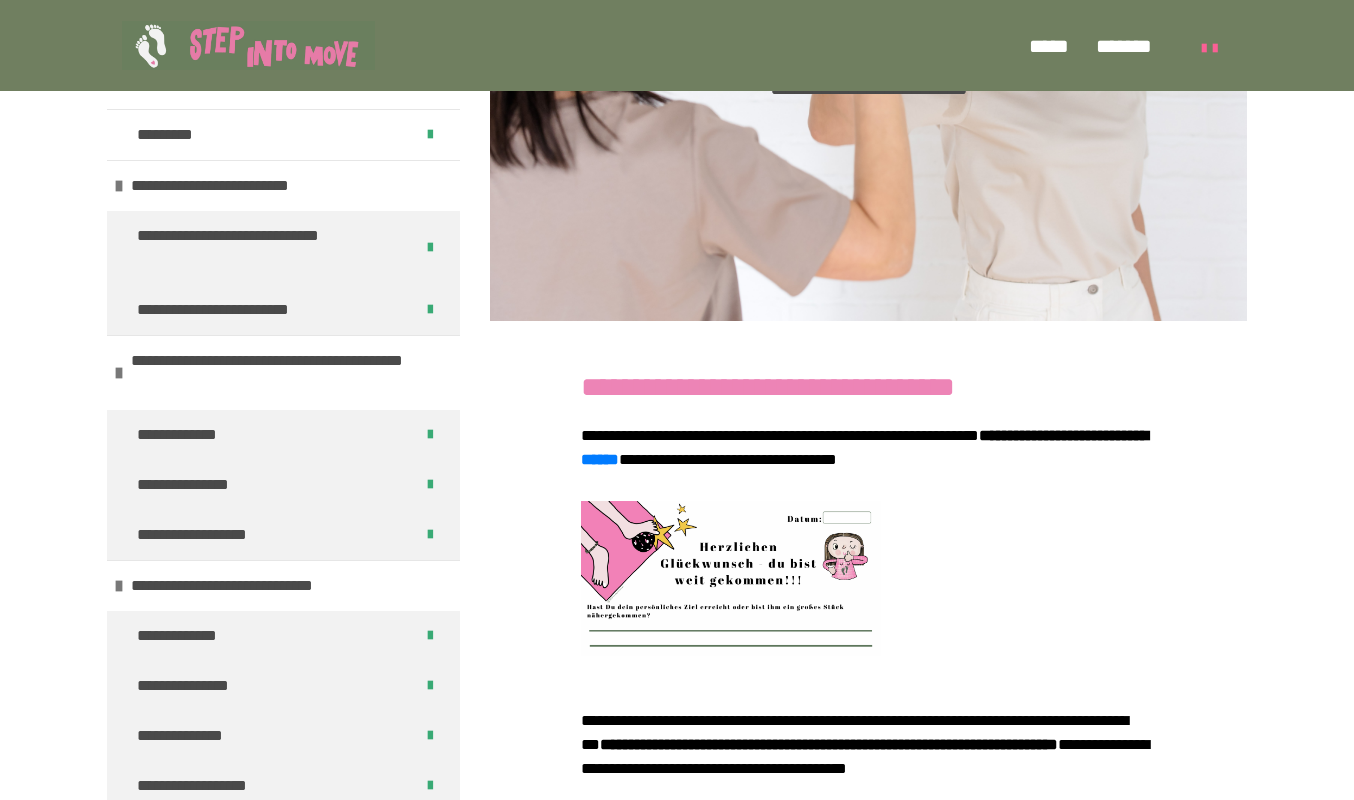click at bounding box center (868, 562) 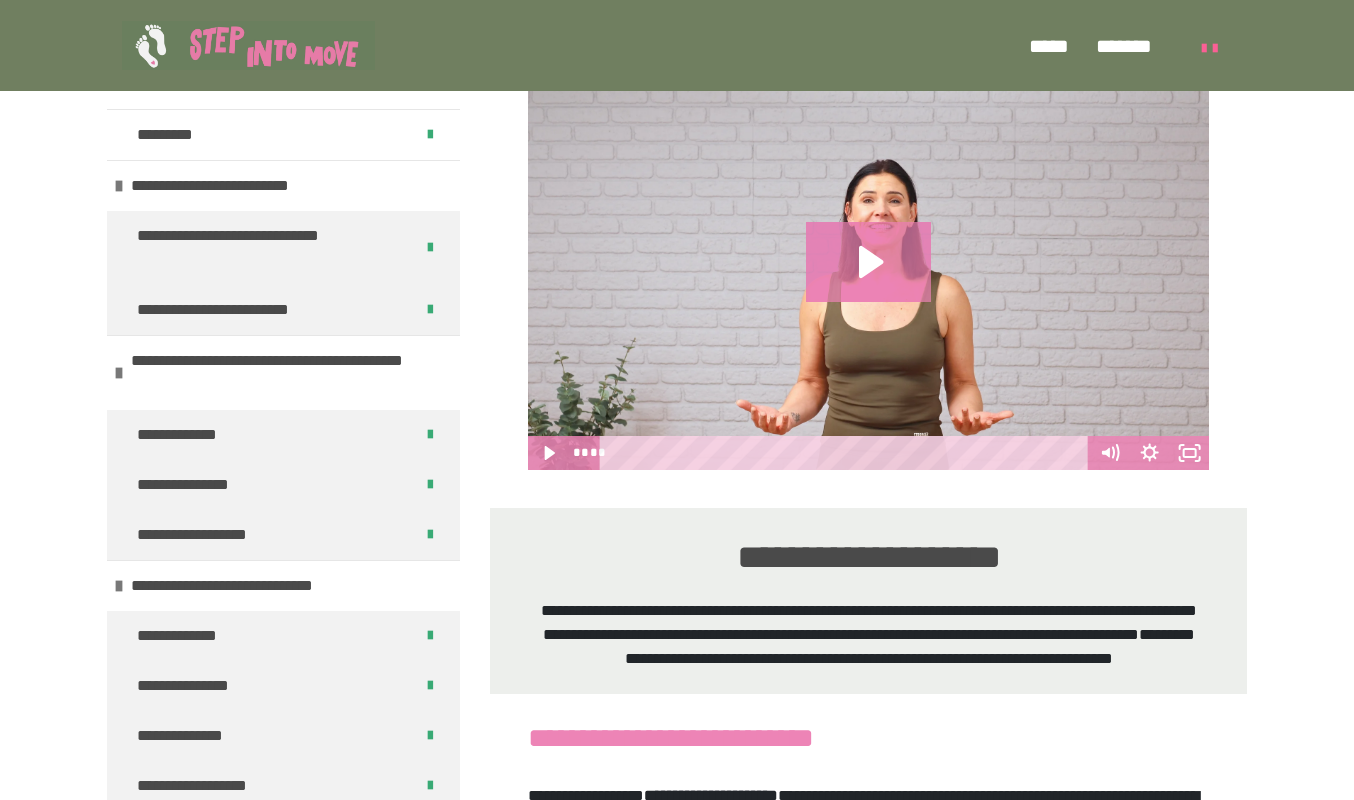 scroll, scrollTop: 1510, scrollLeft: 0, axis: vertical 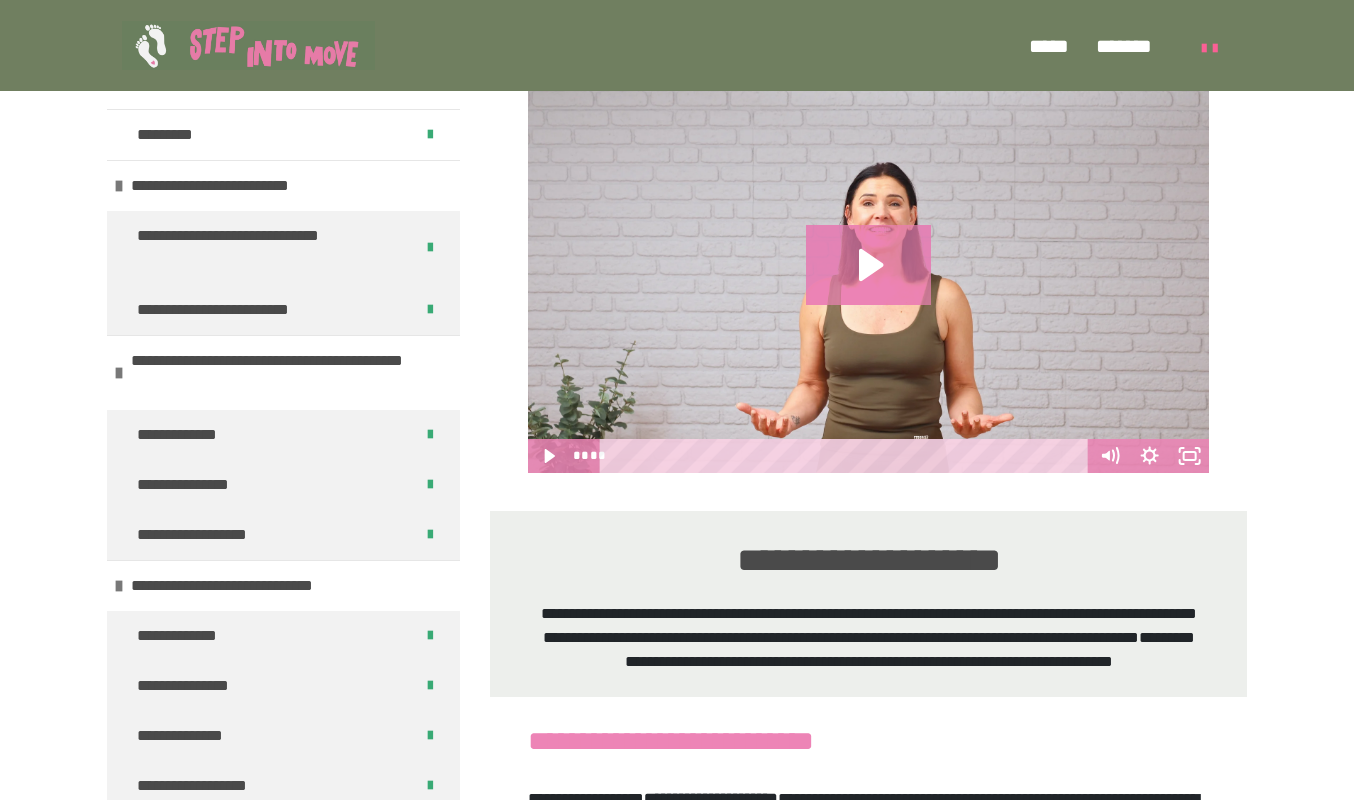 click 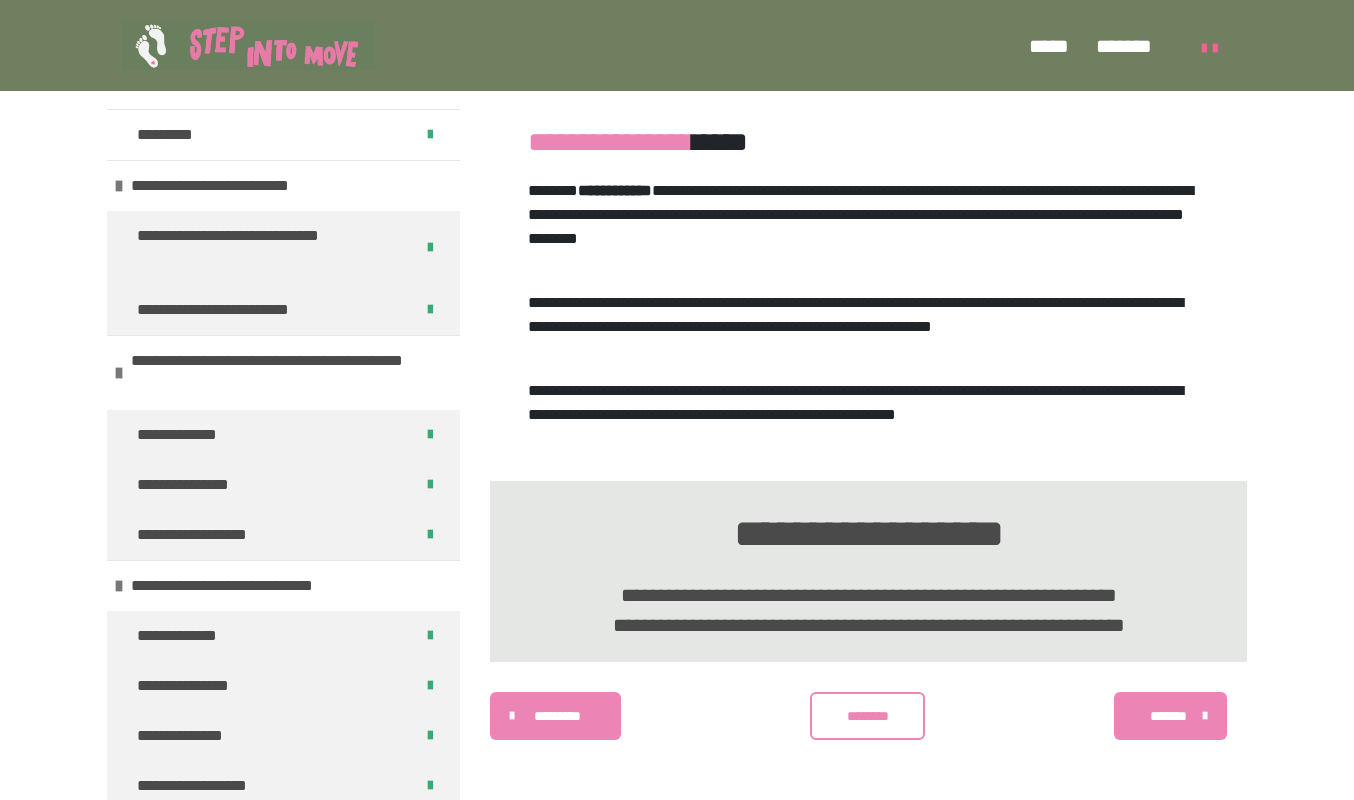 scroll, scrollTop: 3530, scrollLeft: 0, axis: vertical 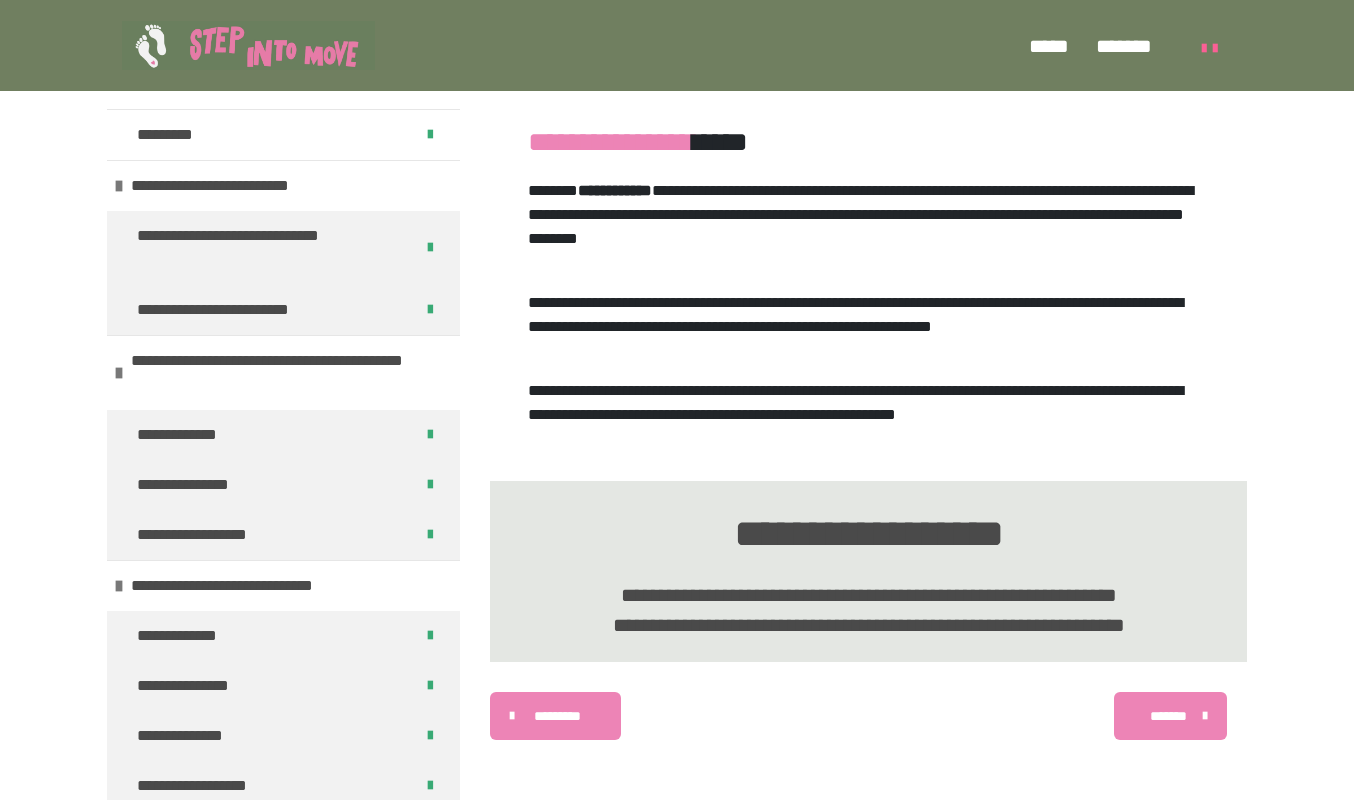 click on "*******" at bounding box center (1168, 716) 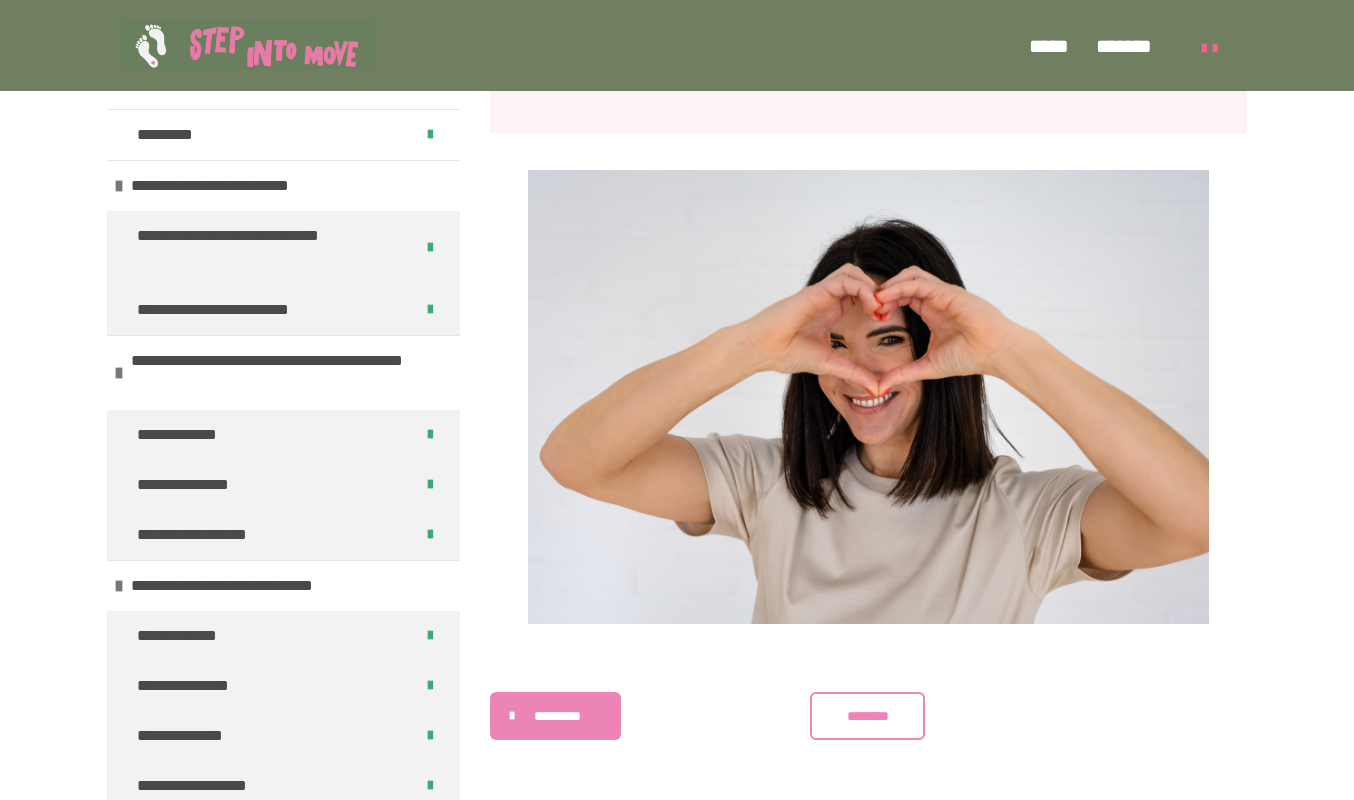 scroll, scrollTop: 1417, scrollLeft: 0, axis: vertical 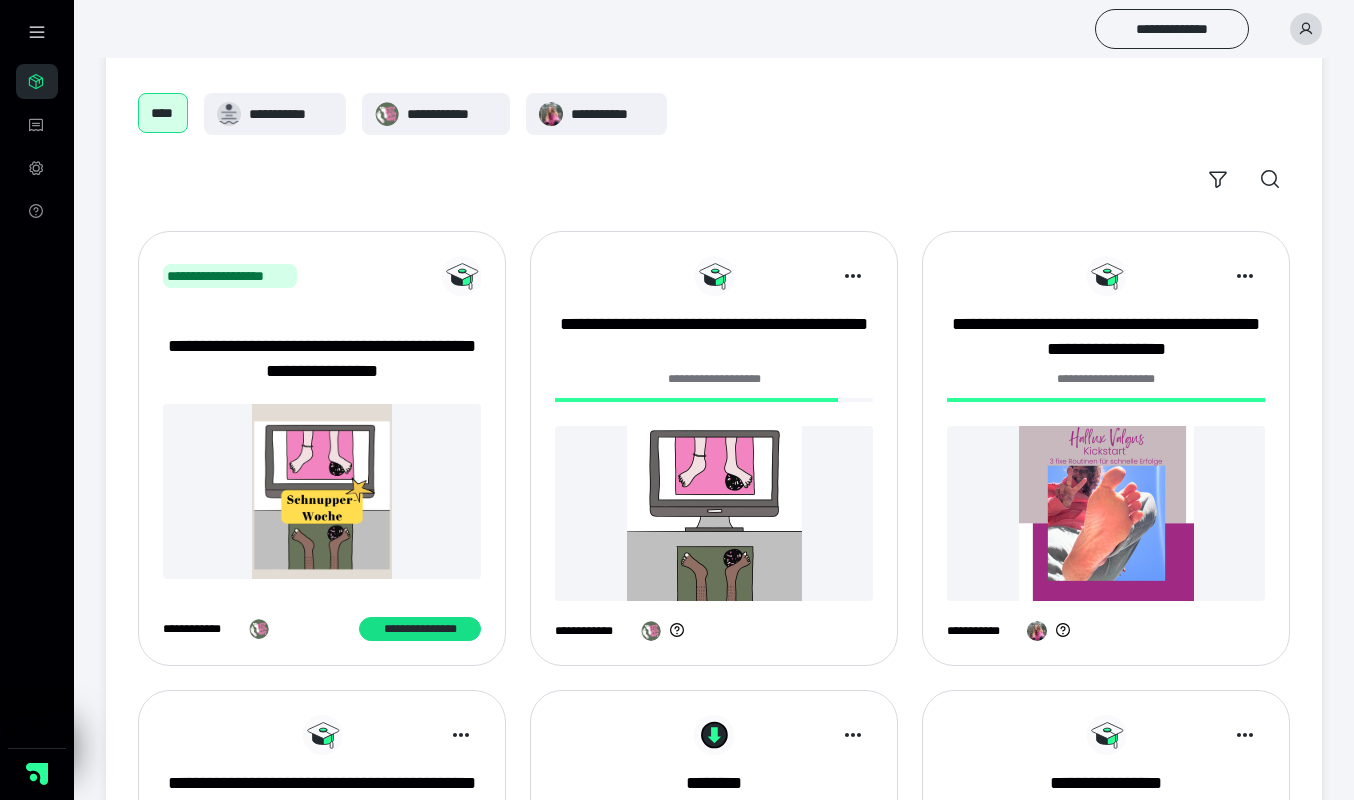click at bounding box center (1106, 513) 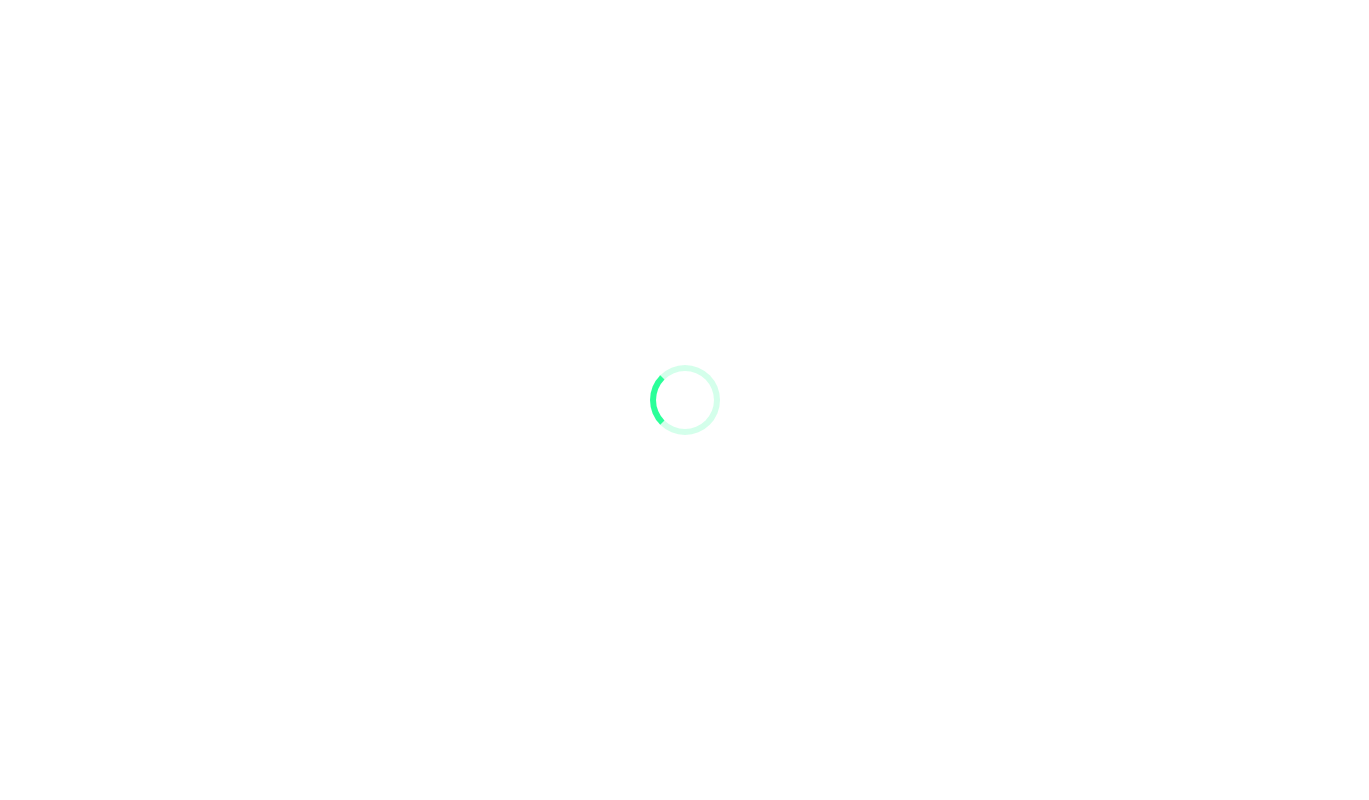 scroll, scrollTop: 0, scrollLeft: 0, axis: both 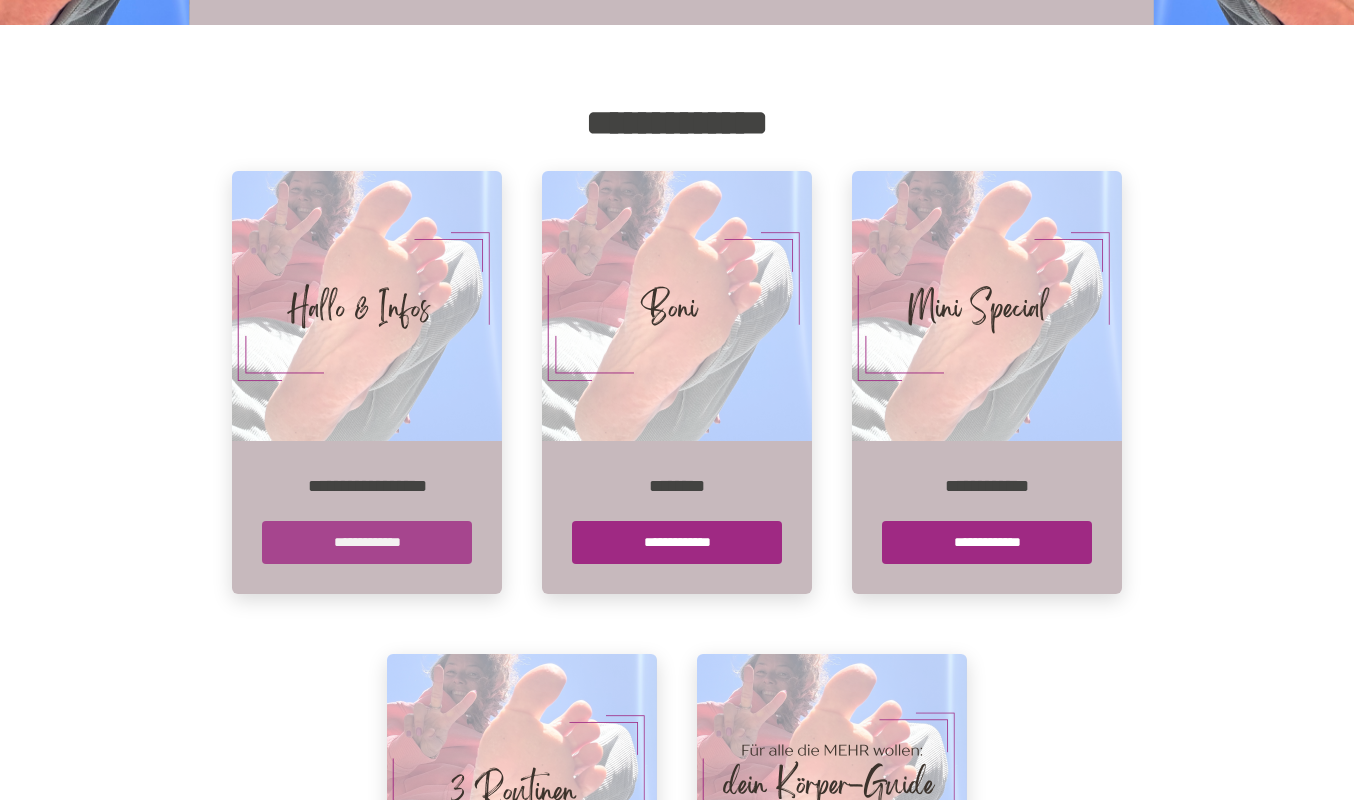 click on "**********" at bounding box center (367, 542) 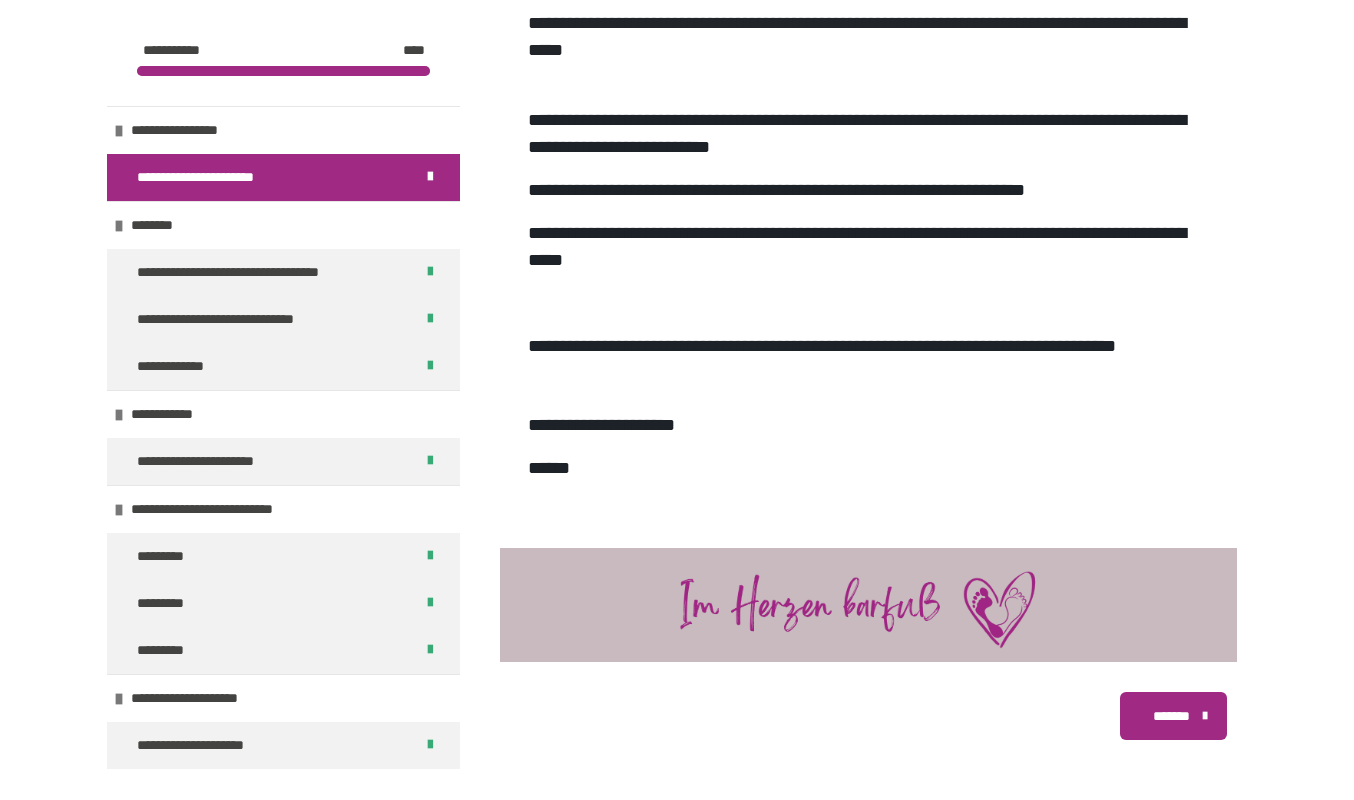 scroll, scrollTop: 688, scrollLeft: 0, axis: vertical 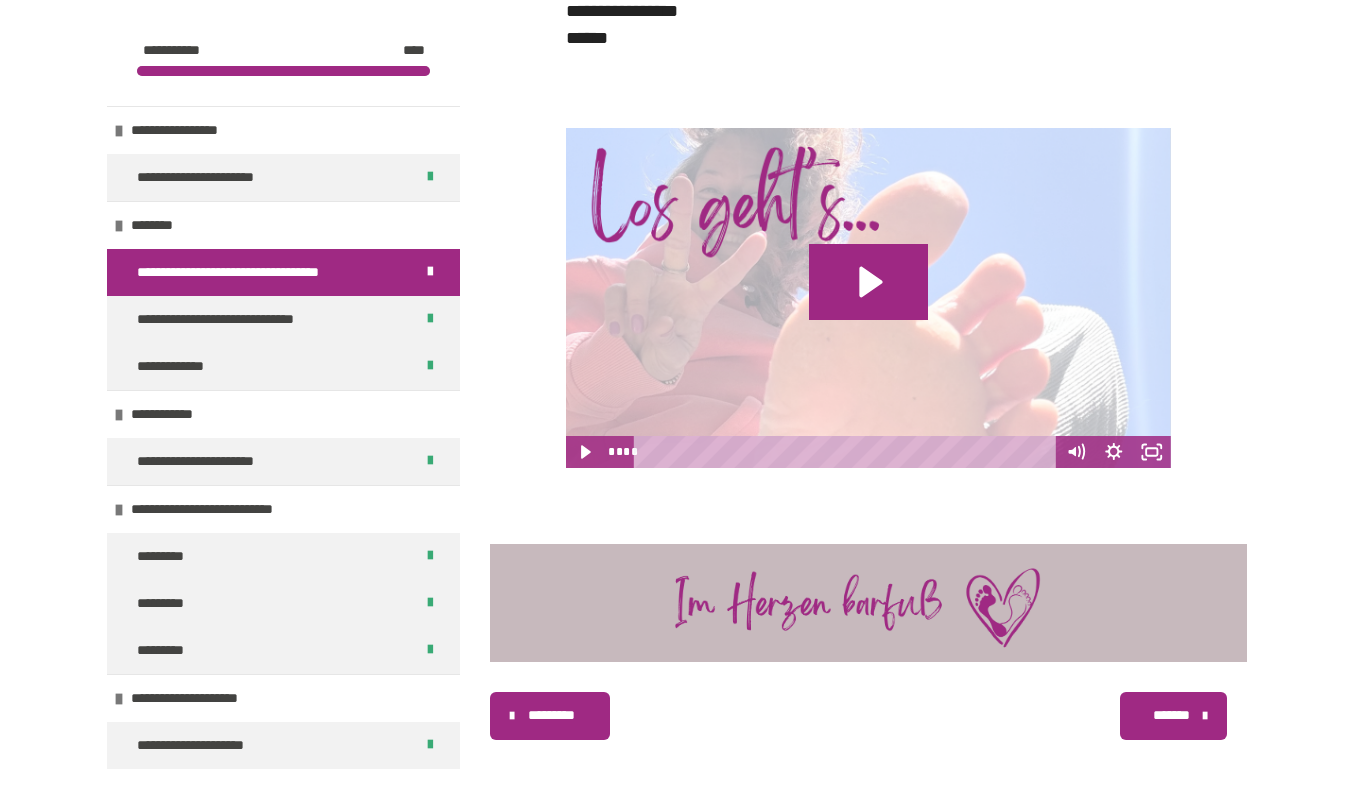 click 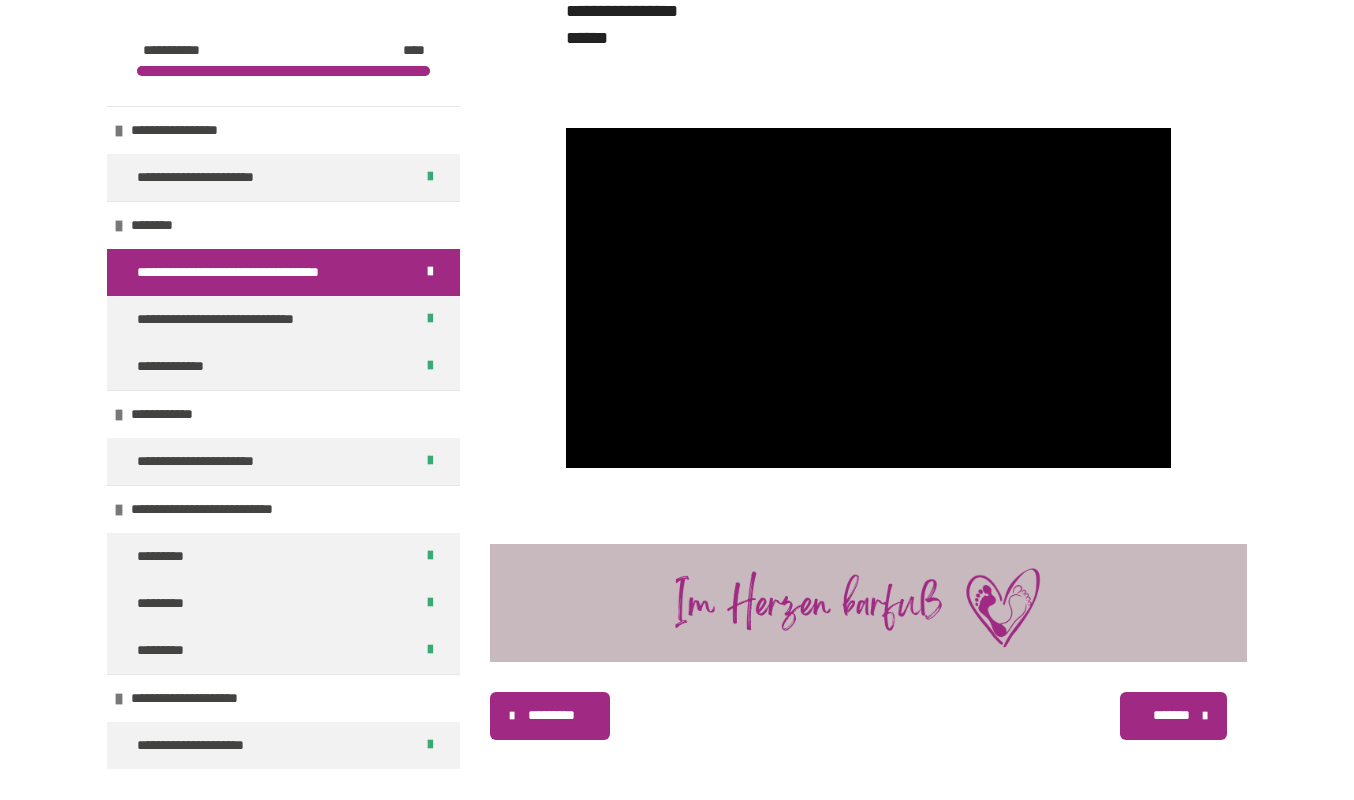 click on "*******" at bounding box center (1171, 715) 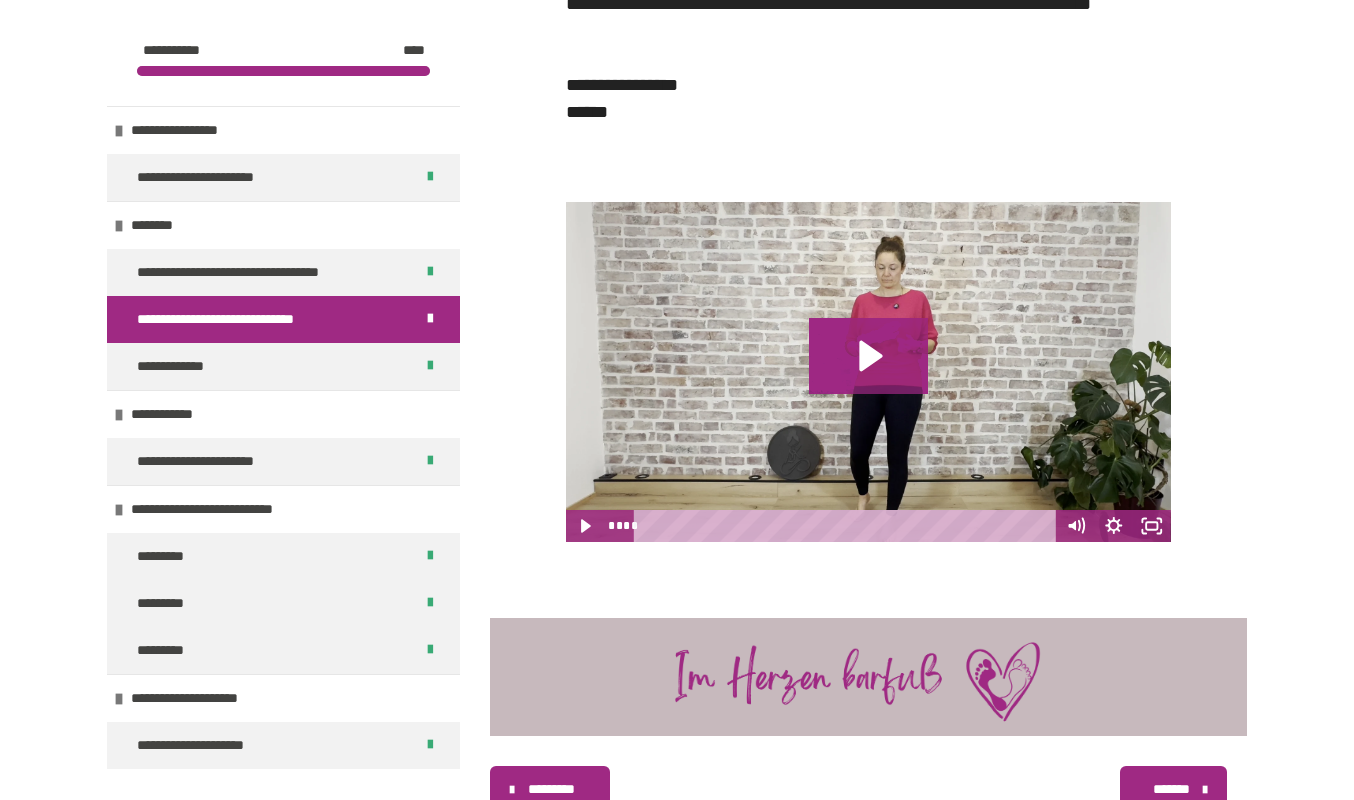 scroll, scrollTop: 470, scrollLeft: 0, axis: vertical 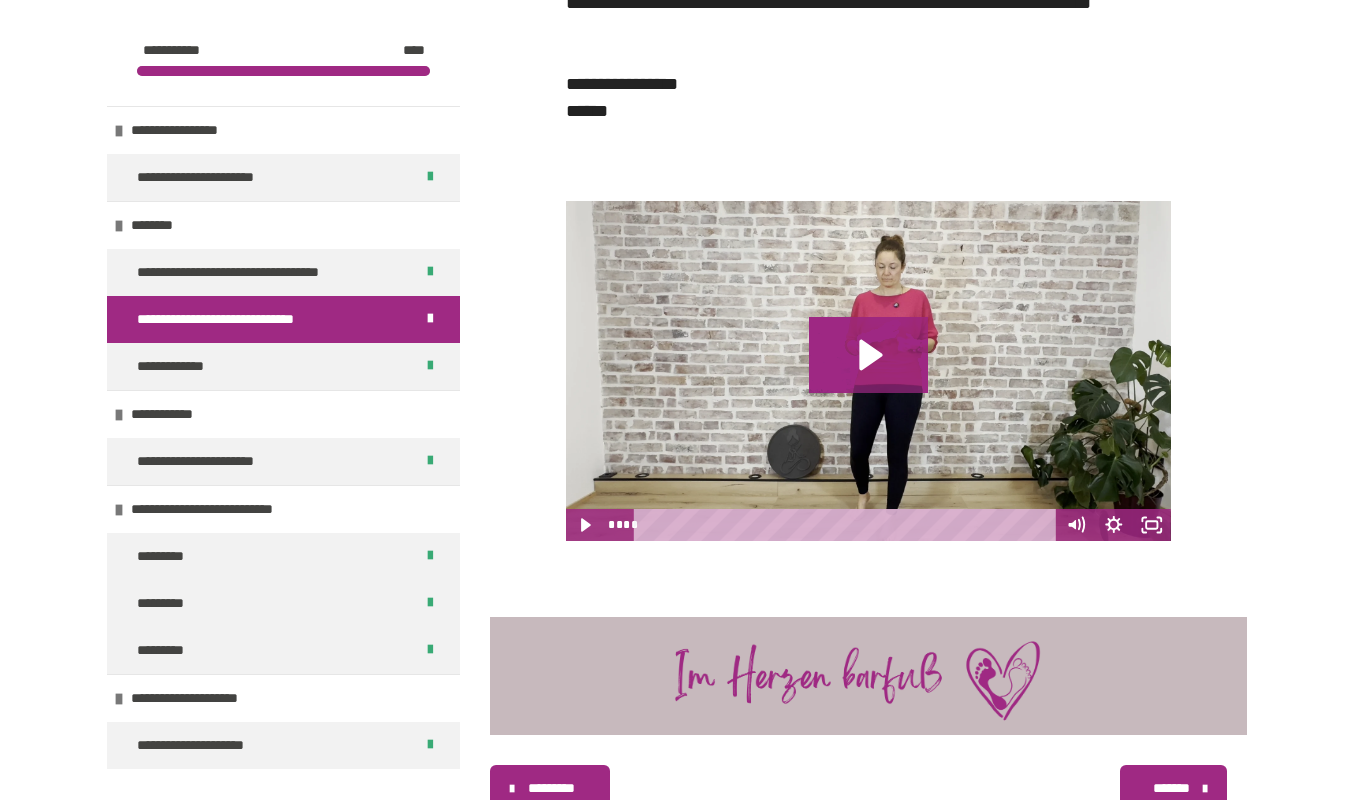 click 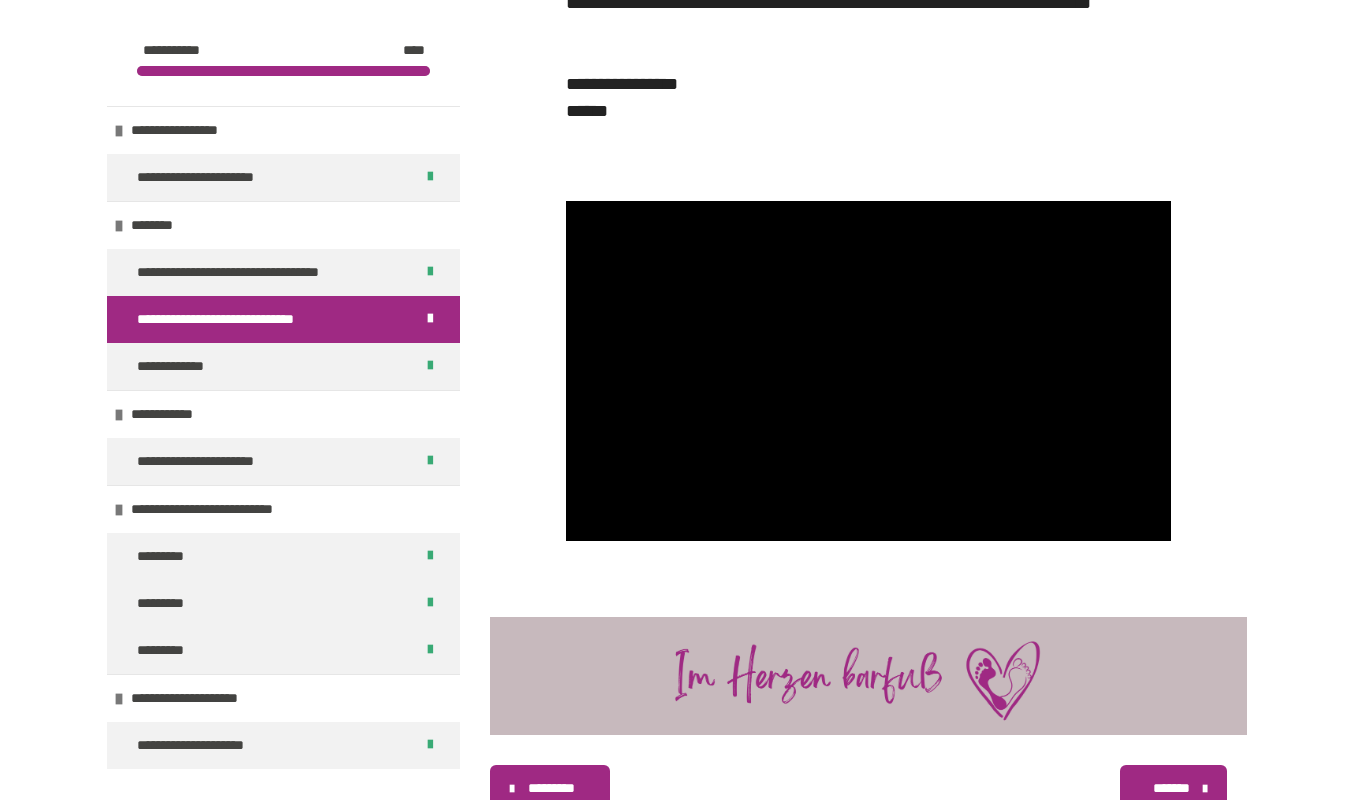 click at bounding box center [869, 371] 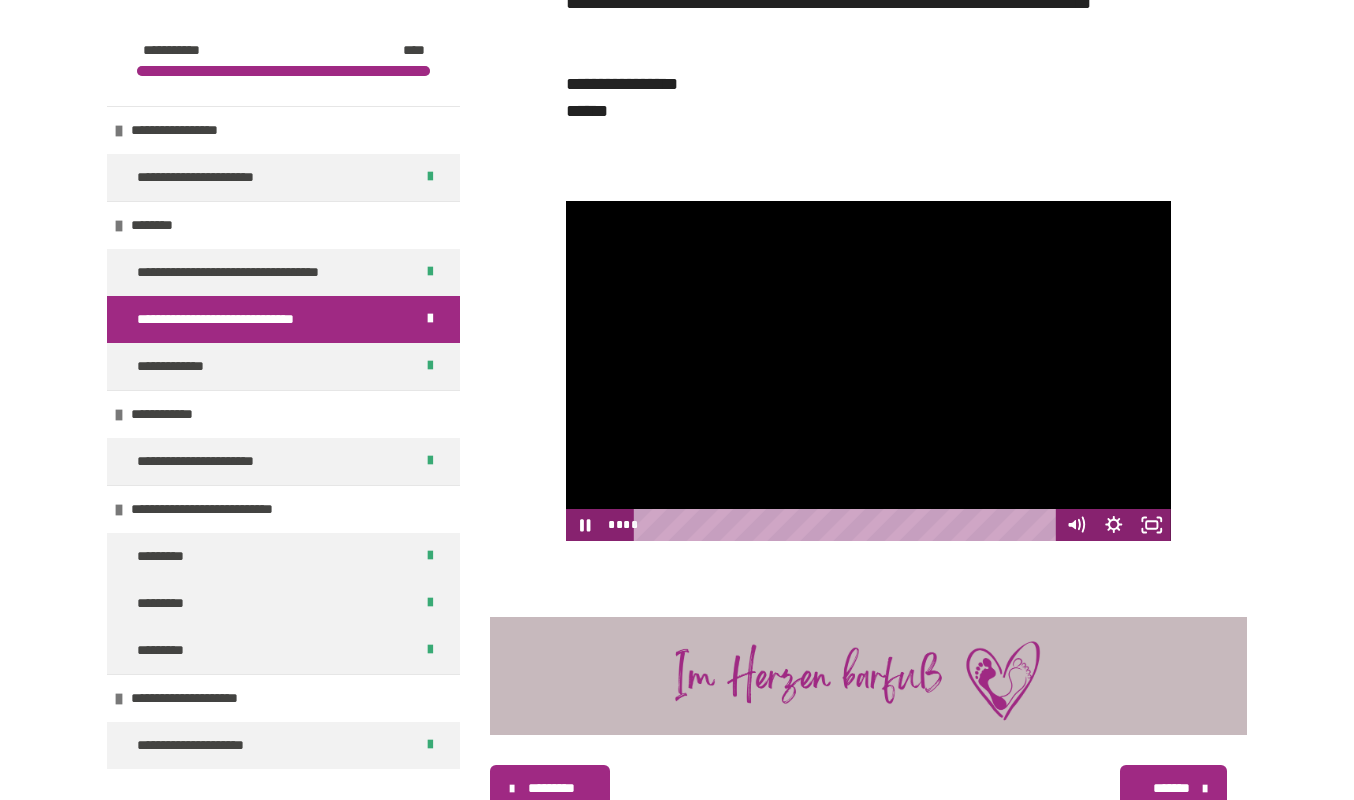 click 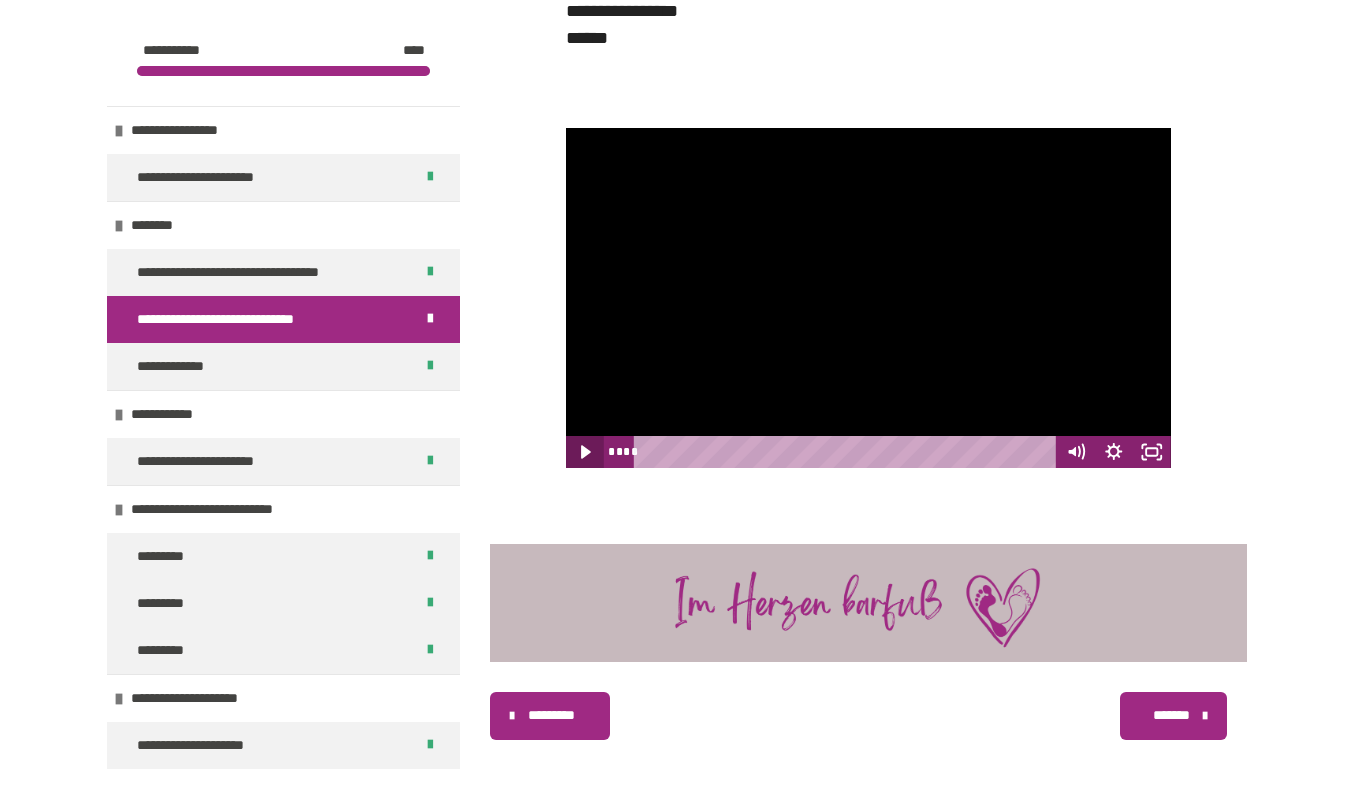 scroll, scrollTop: 594, scrollLeft: 0, axis: vertical 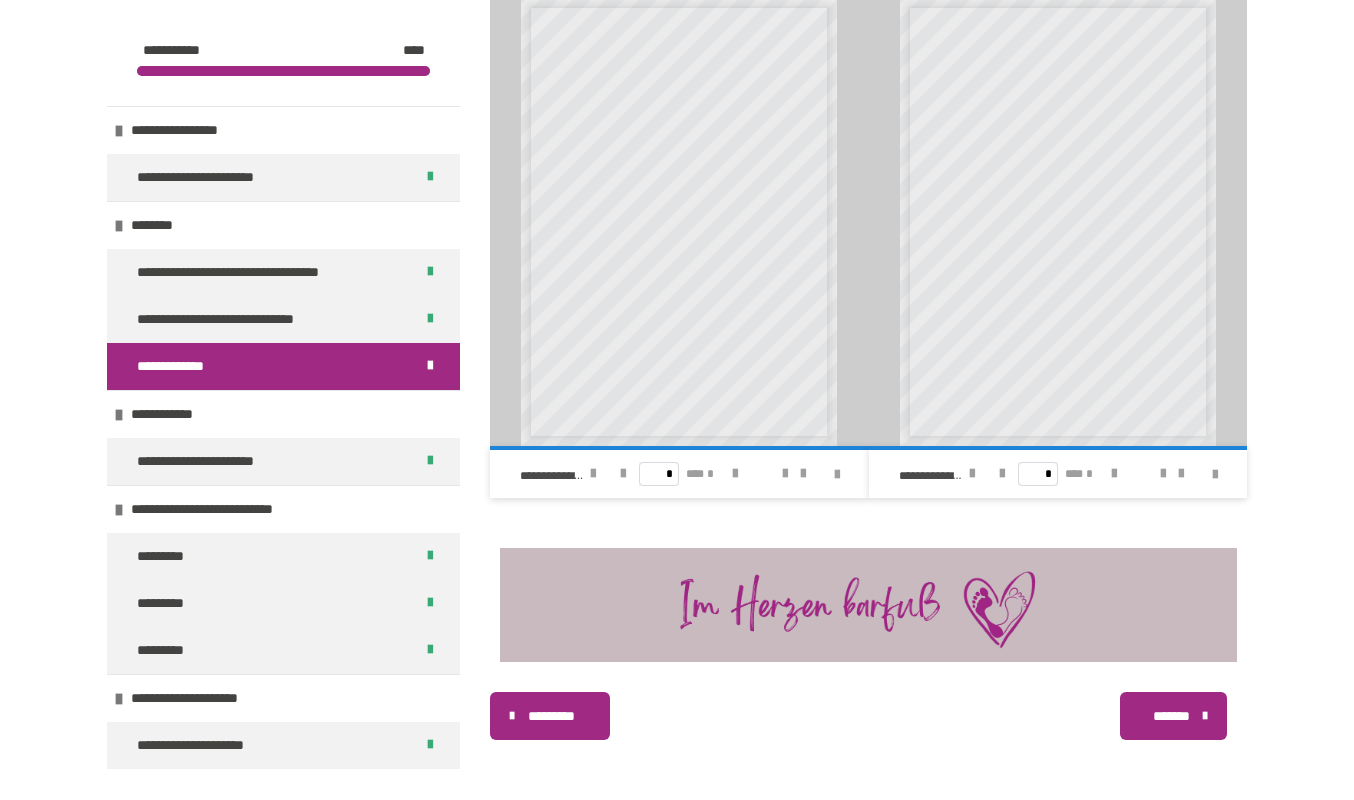 click on "*******" at bounding box center (1173, 716) 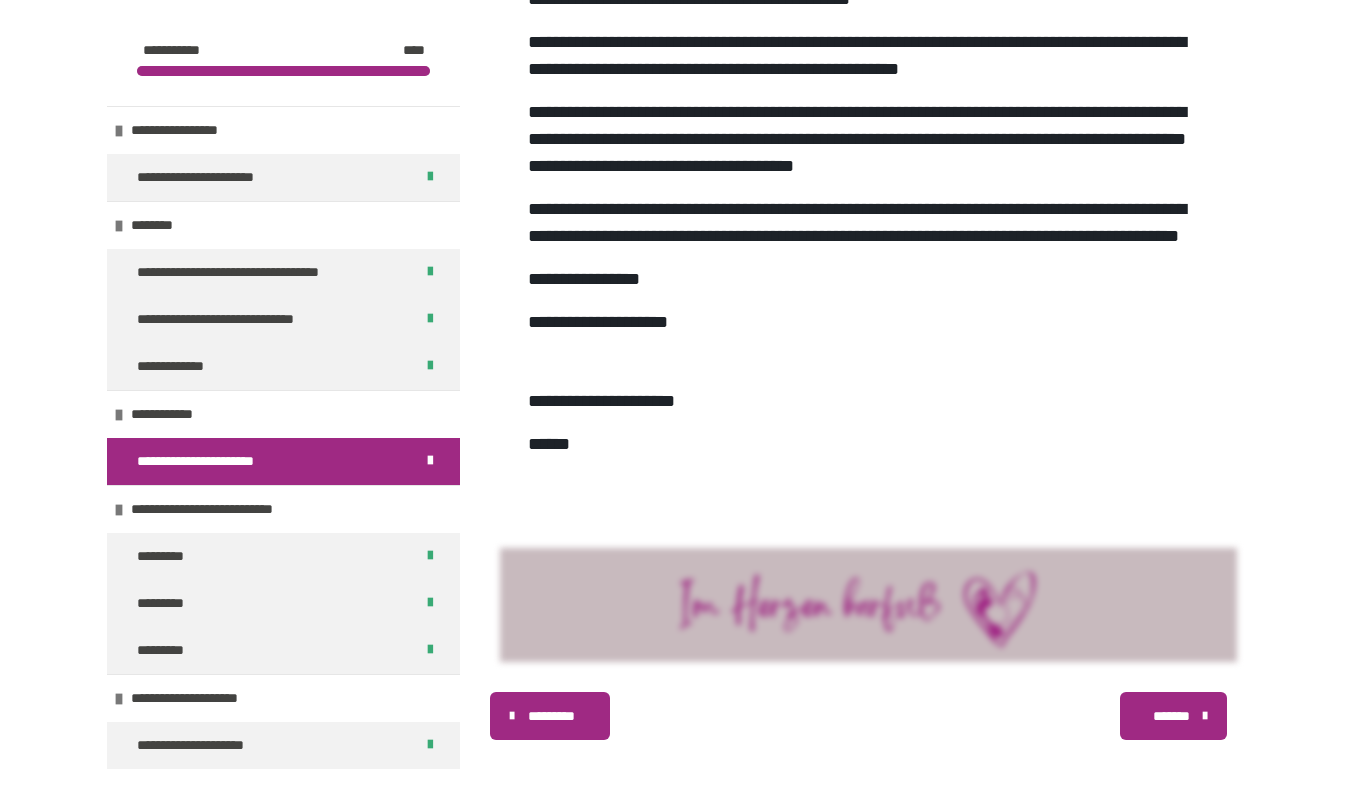 scroll, scrollTop: 470, scrollLeft: 0, axis: vertical 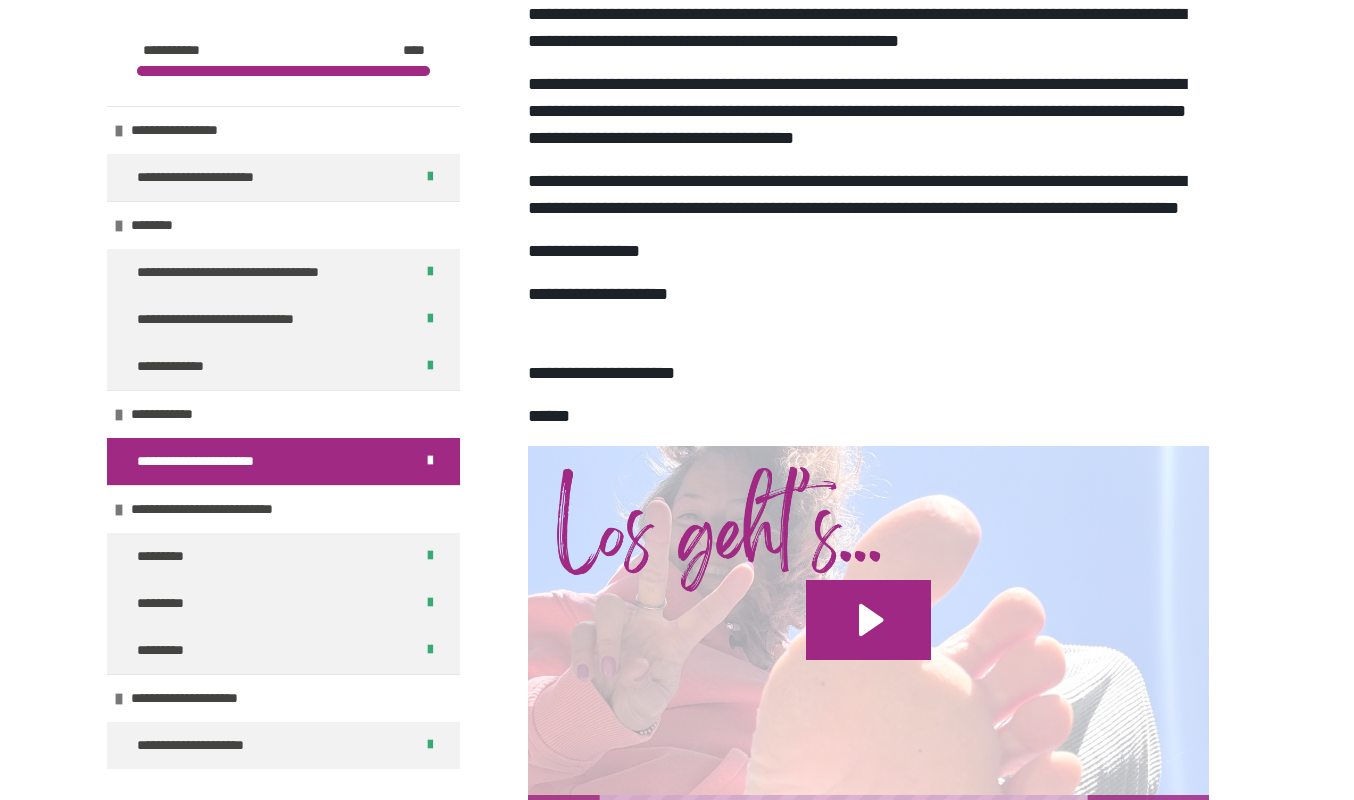 click on "**********" at bounding box center [677, 331] 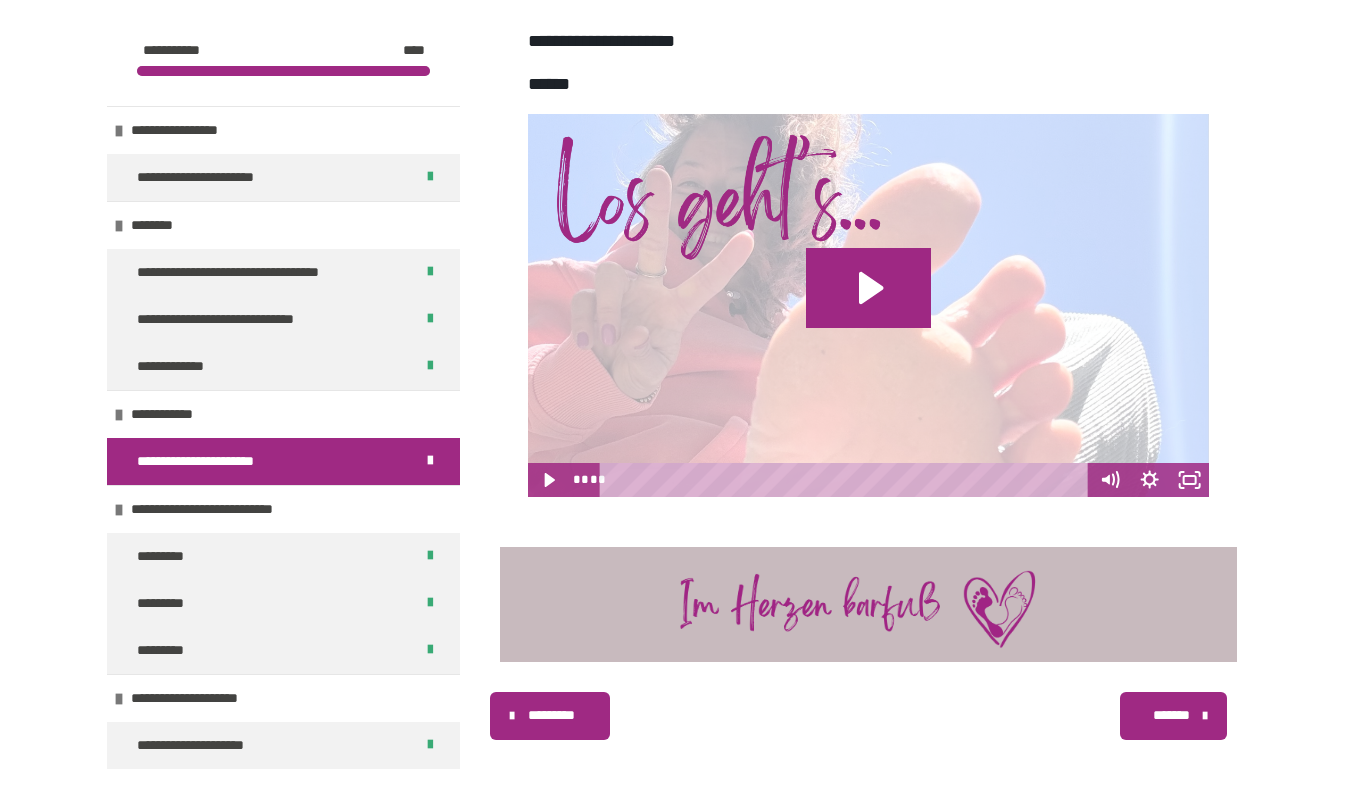 scroll, scrollTop: 829, scrollLeft: 0, axis: vertical 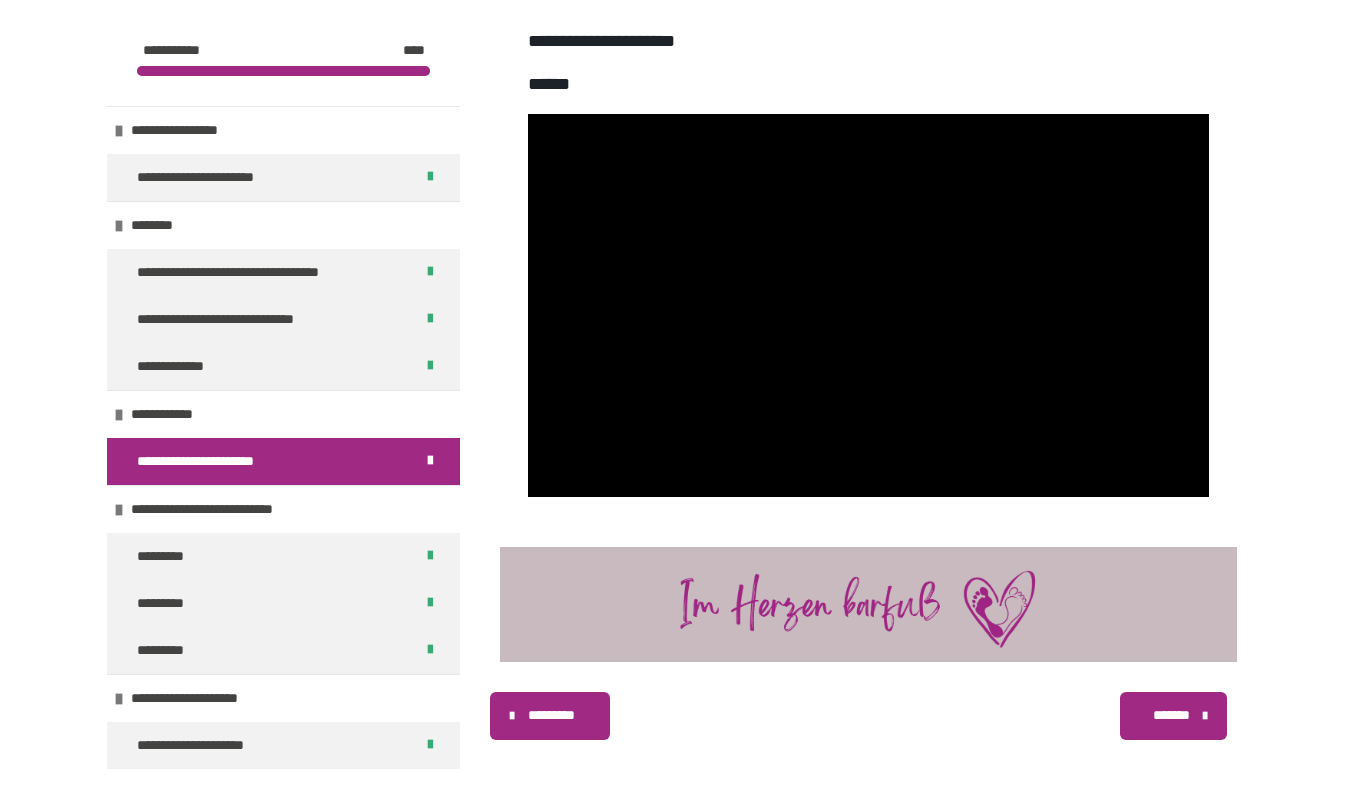 click at bounding box center [868, 305] 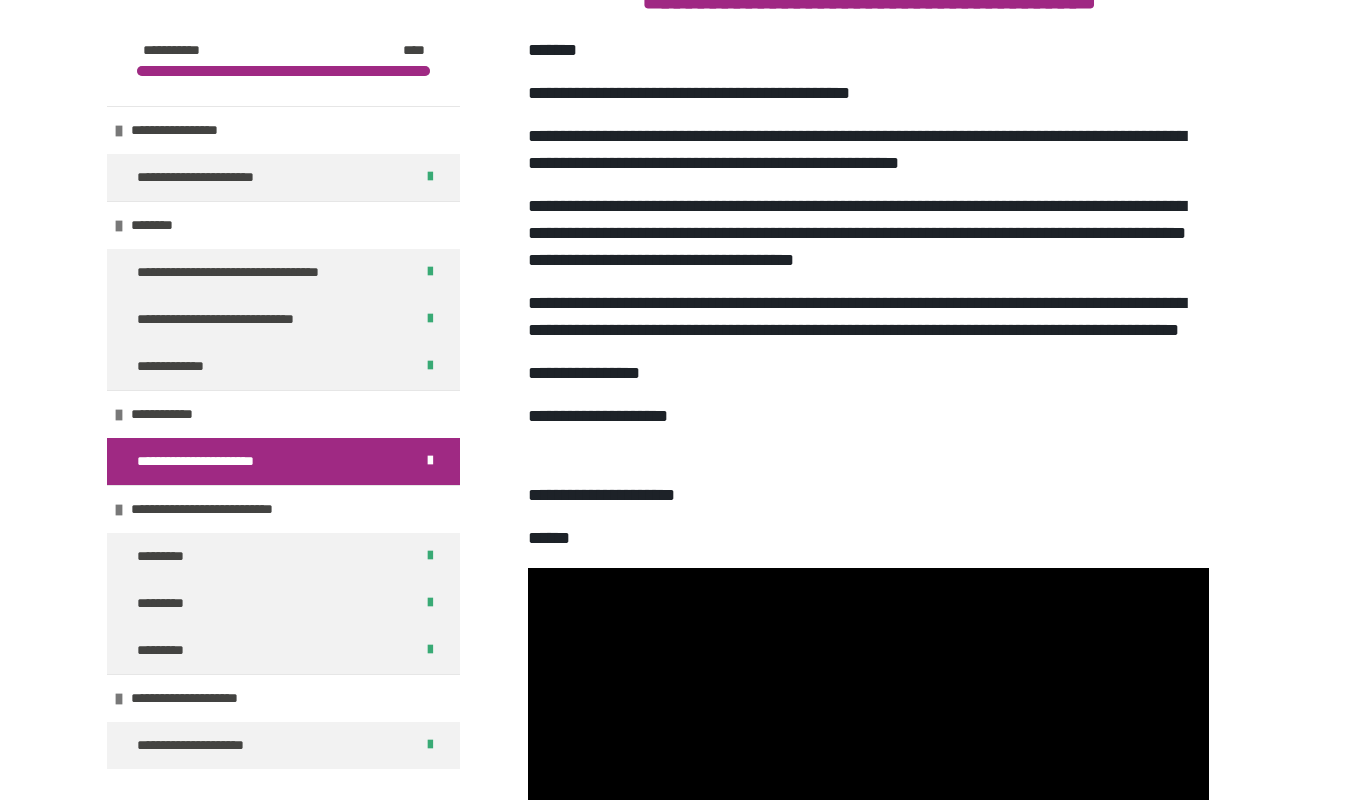 scroll, scrollTop: 0, scrollLeft: 0, axis: both 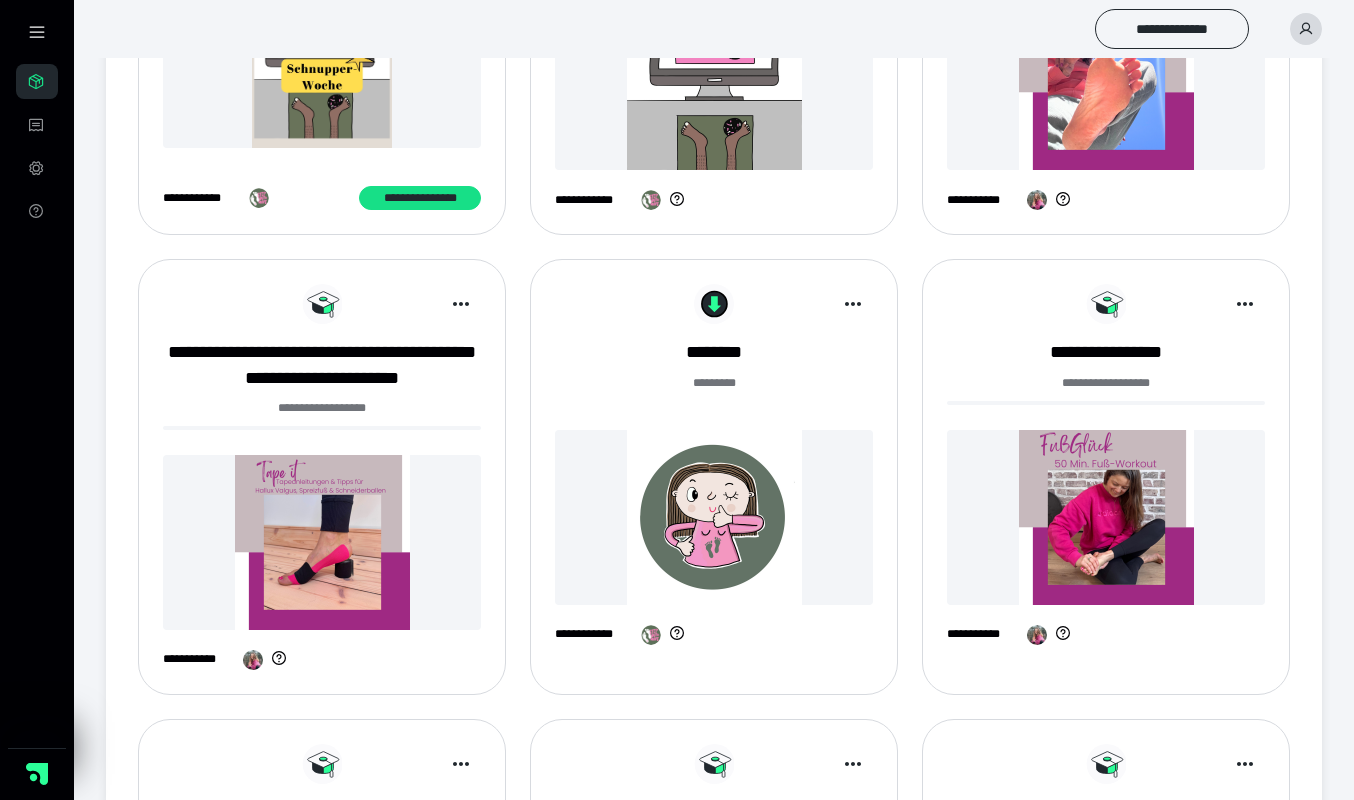 click at bounding box center (1106, 517) 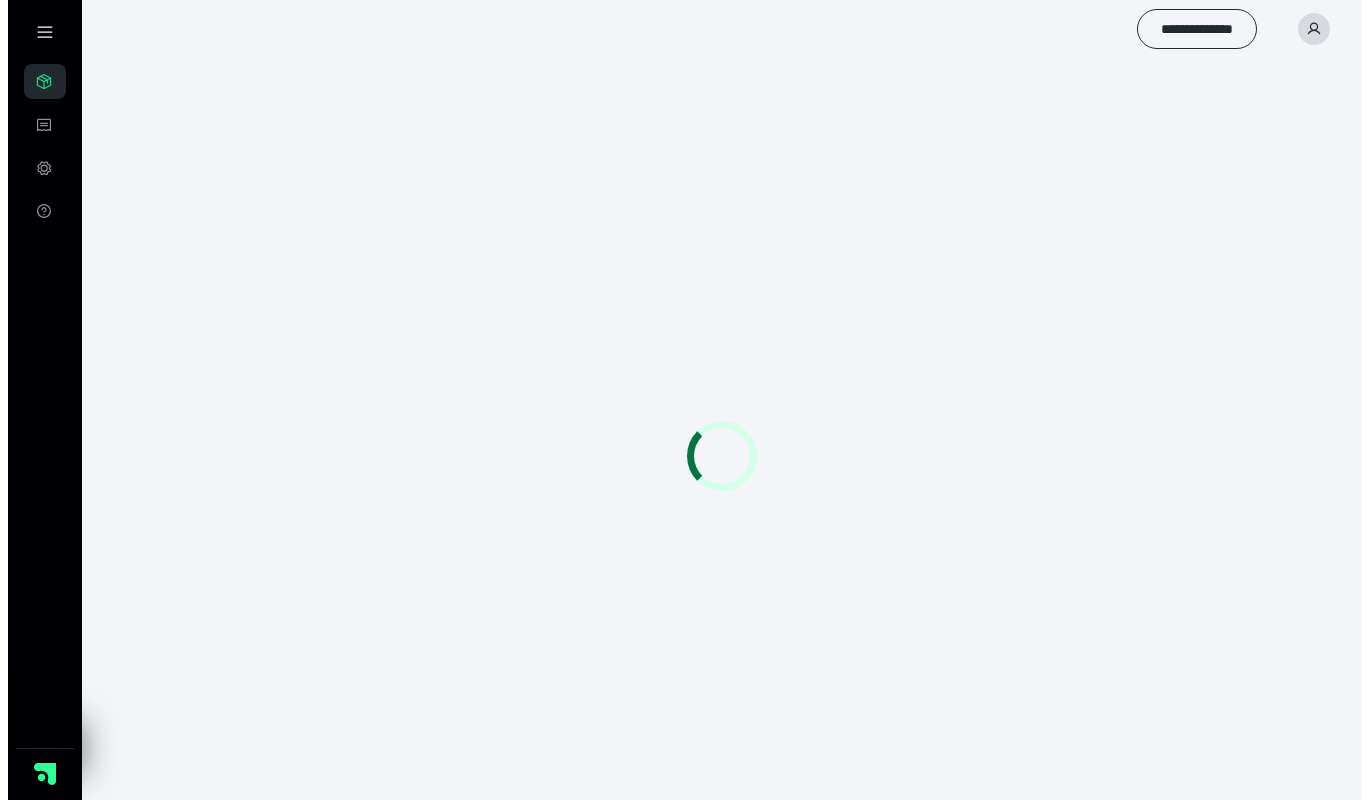 scroll, scrollTop: 0, scrollLeft: 0, axis: both 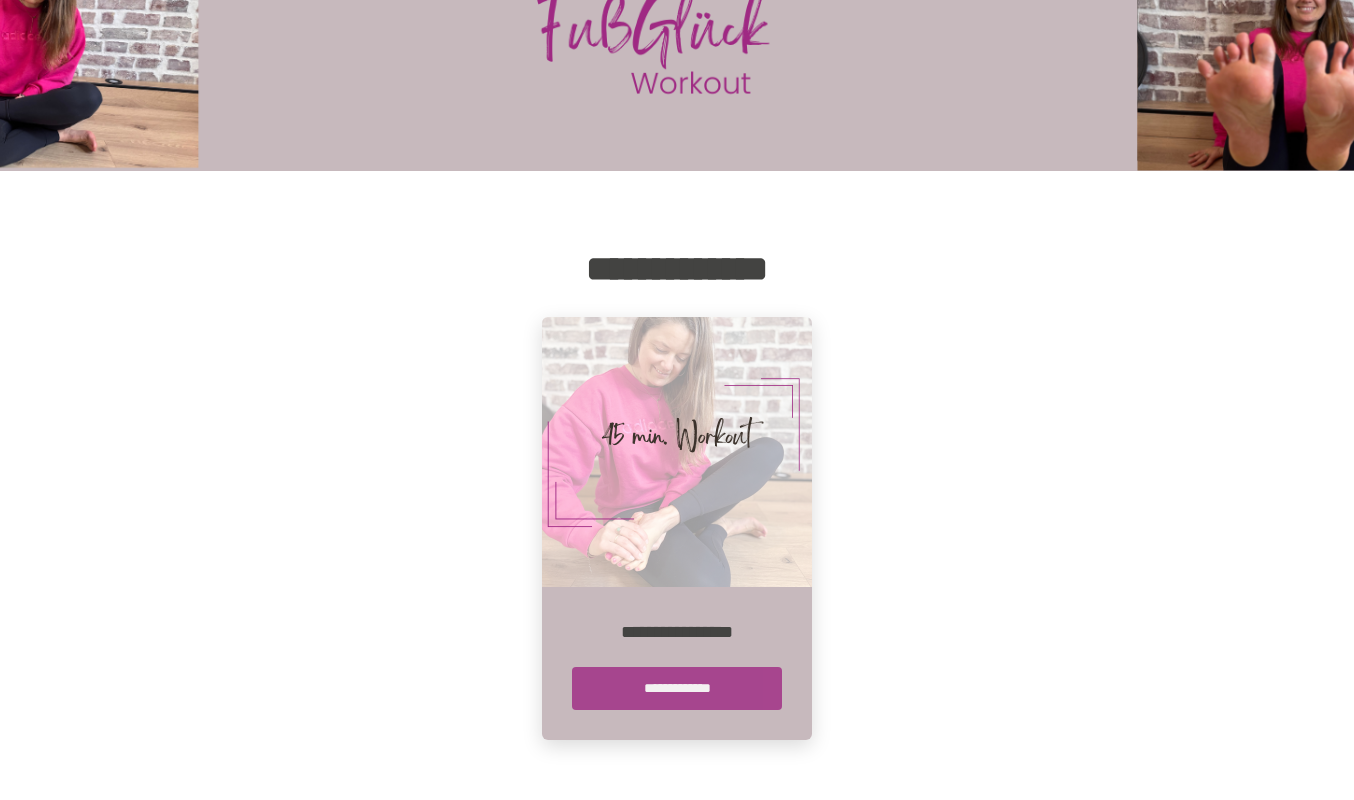 click on "**********" at bounding box center (677, 688) 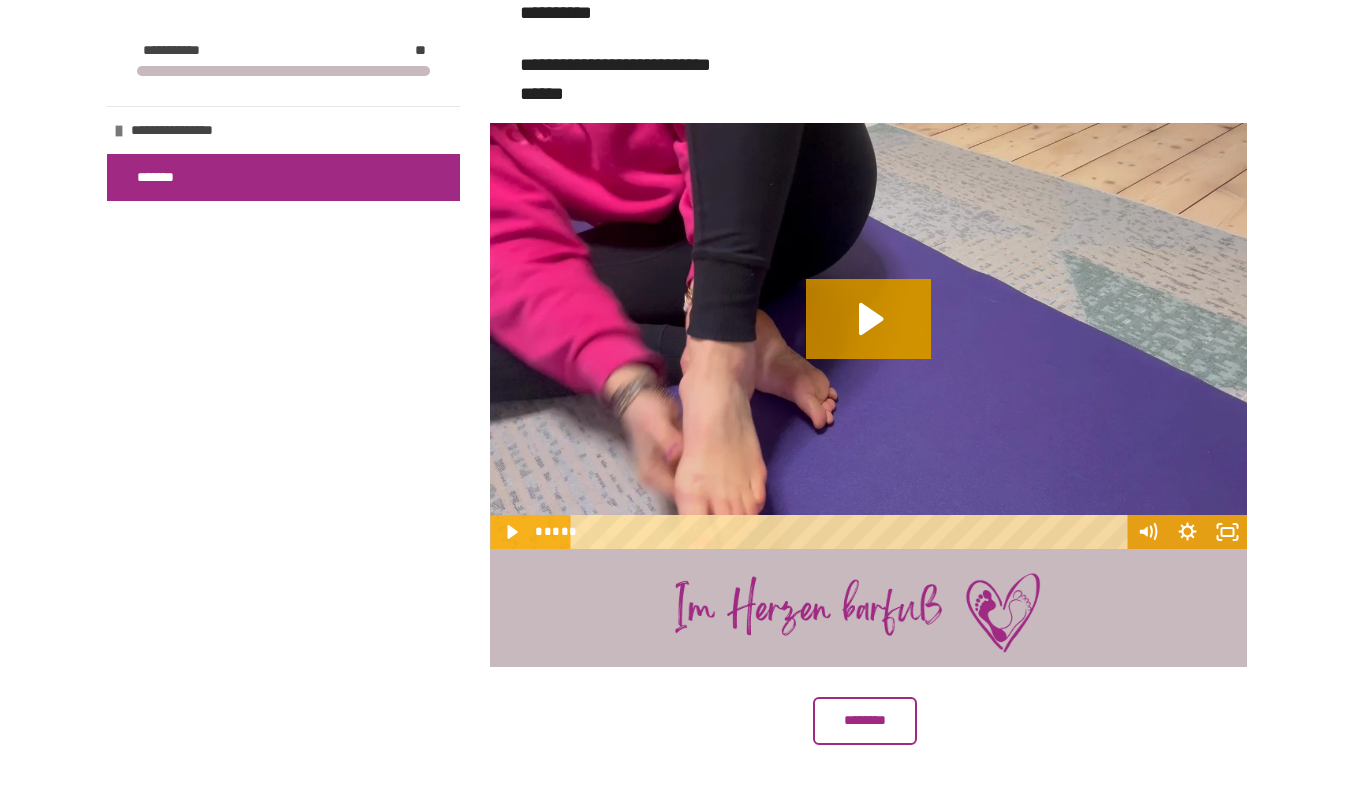 scroll, scrollTop: 677, scrollLeft: 0, axis: vertical 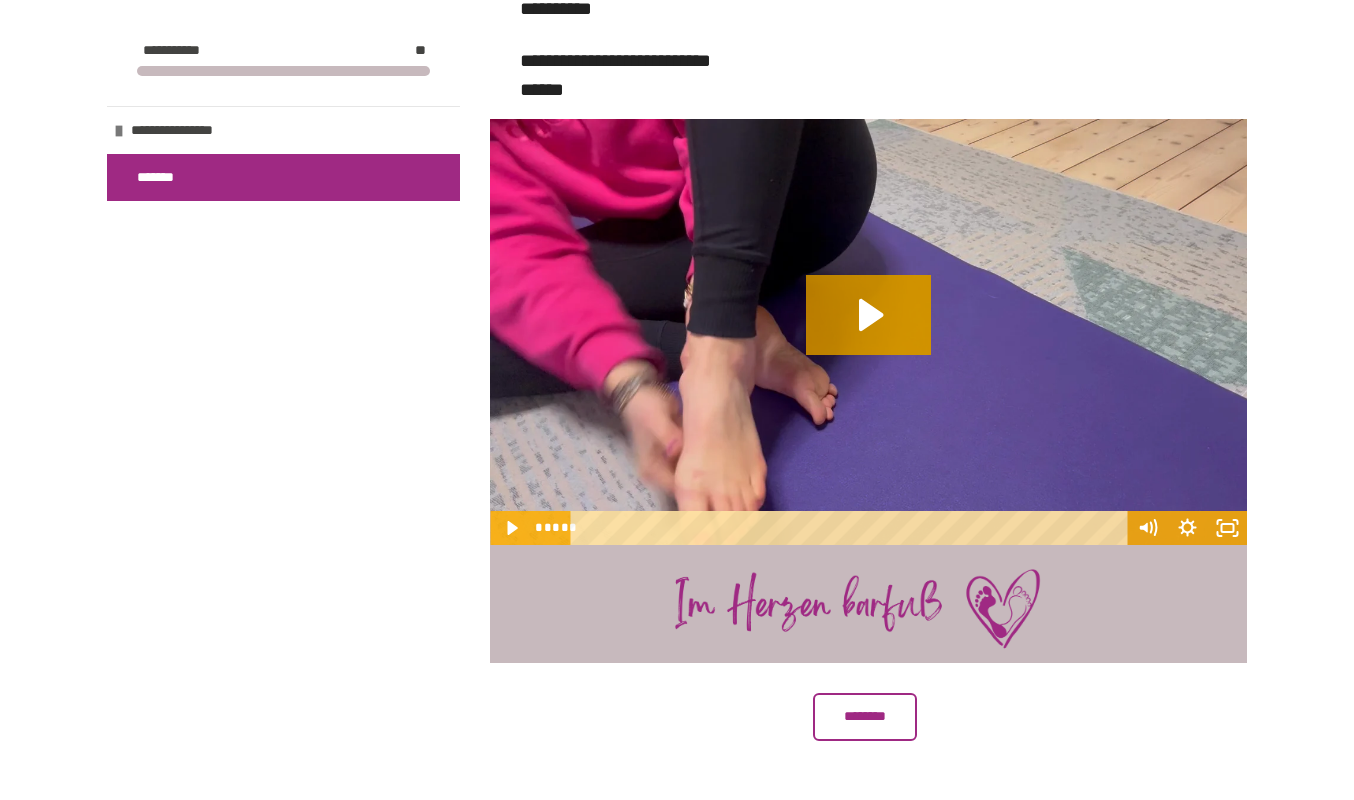 click on "********" at bounding box center (865, 717) 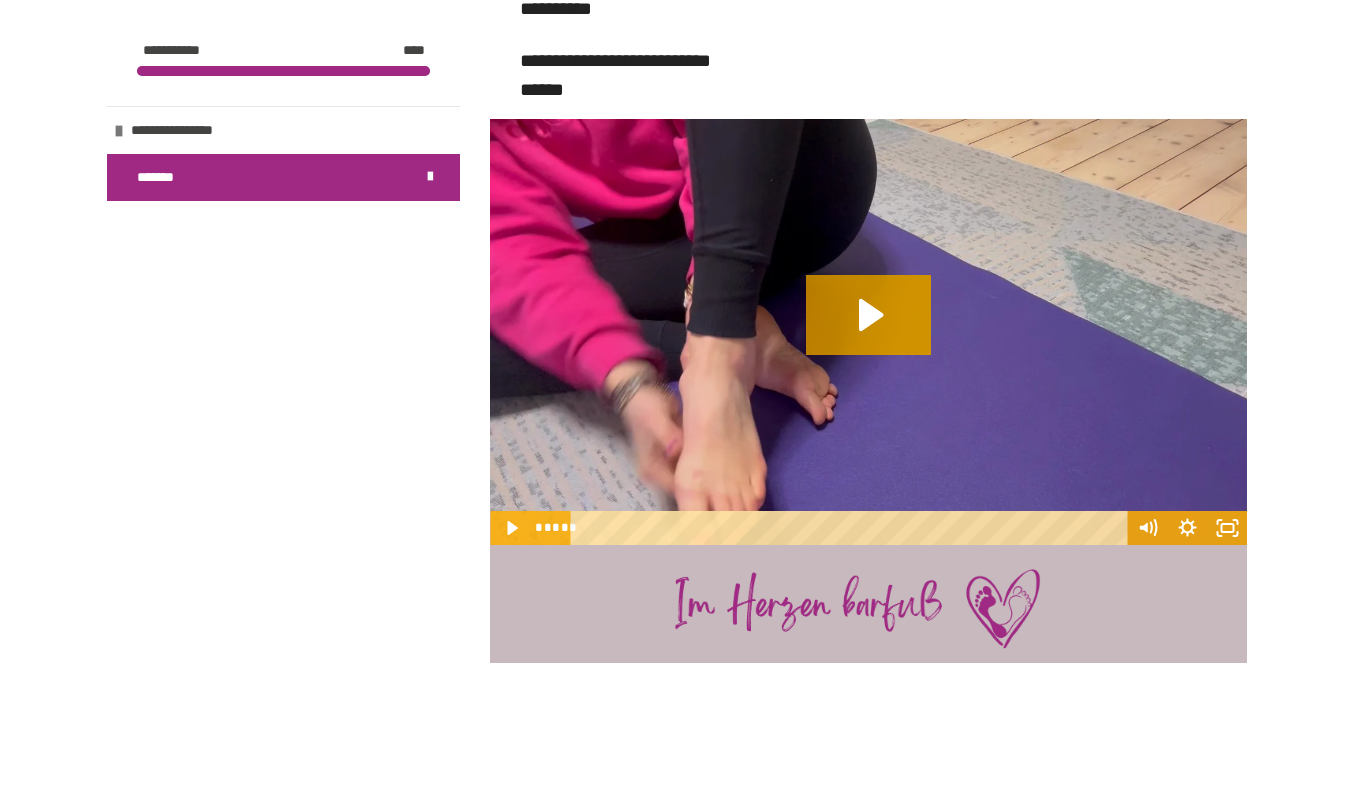 click 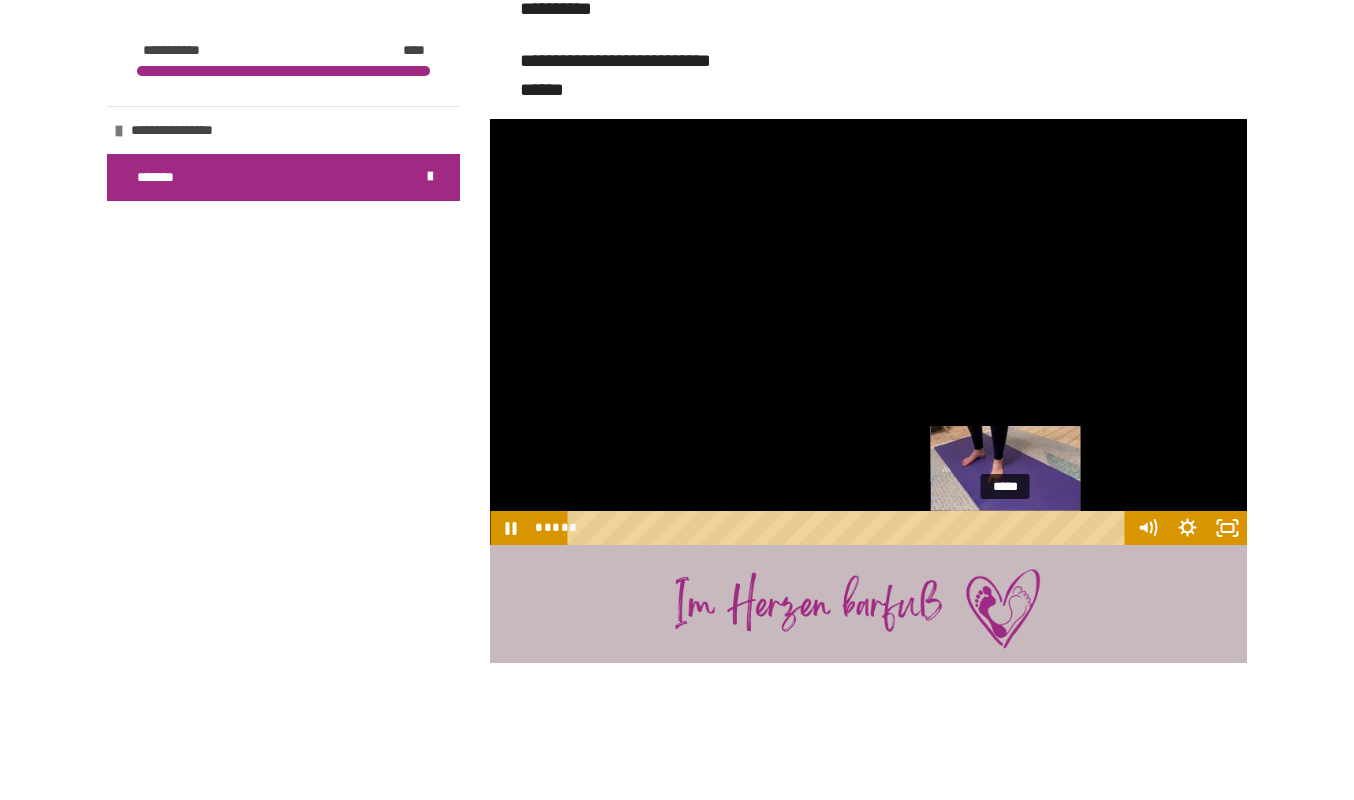 click on "*****" at bounding box center [850, 528] 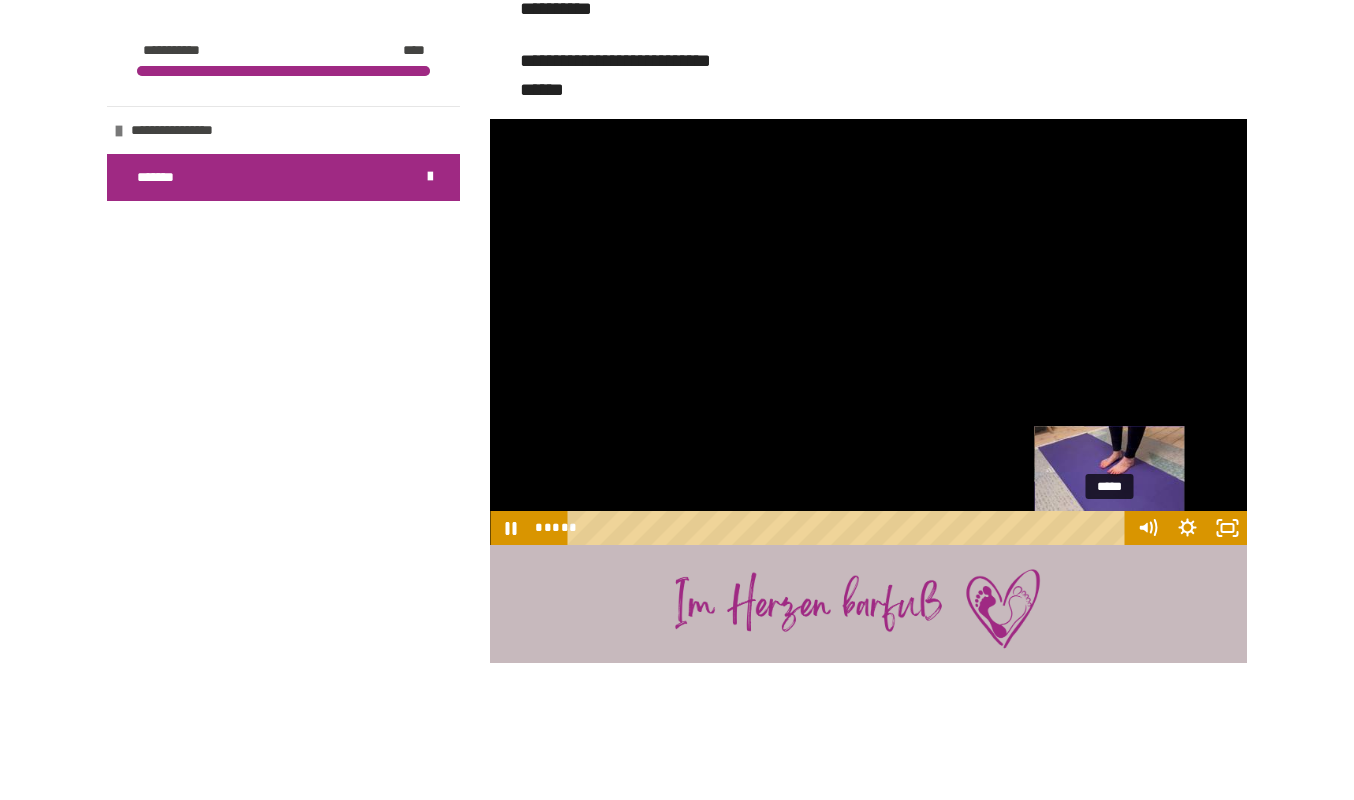 click at bounding box center [868, 332] 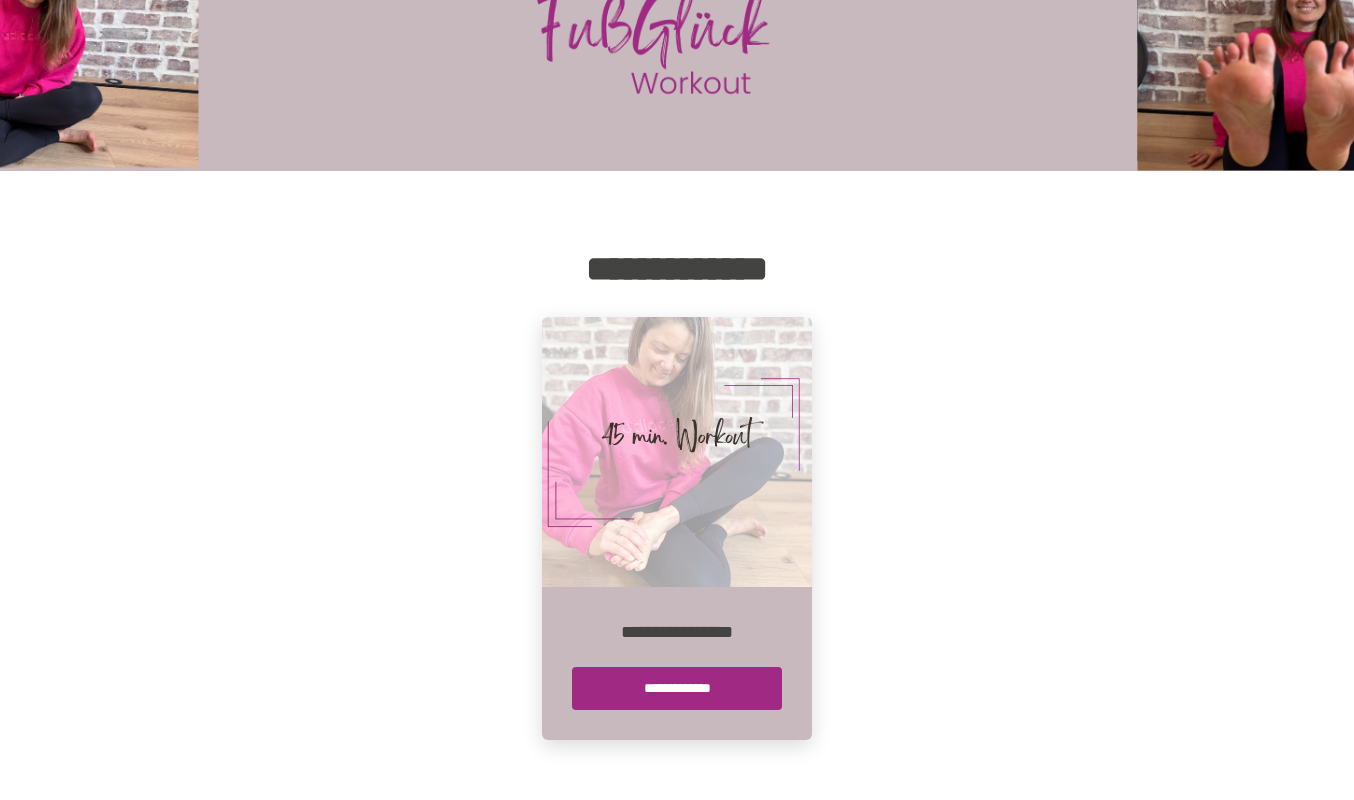 scroll, scrollTop: 0, scrollLeft: 0, axis: both 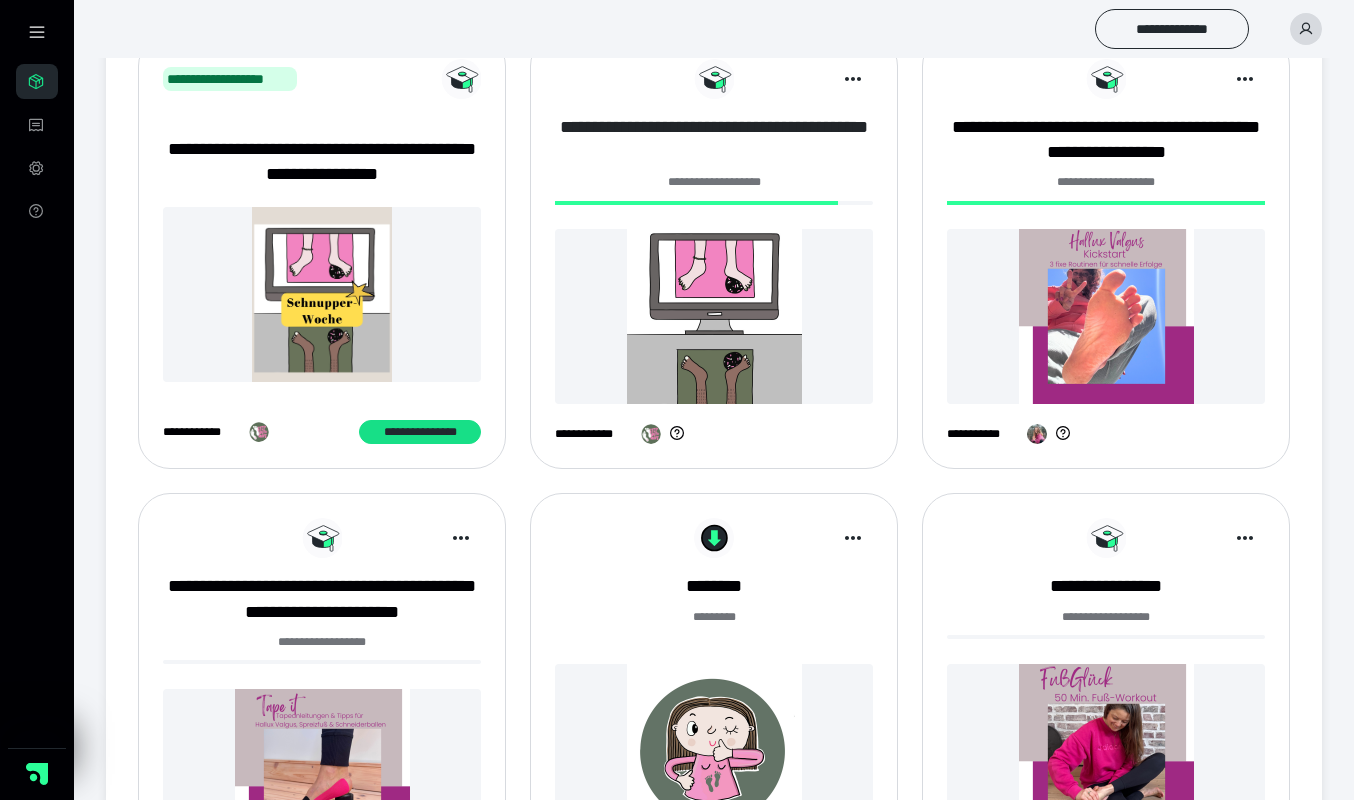 click on "**********" at bounding box center (714, 140) 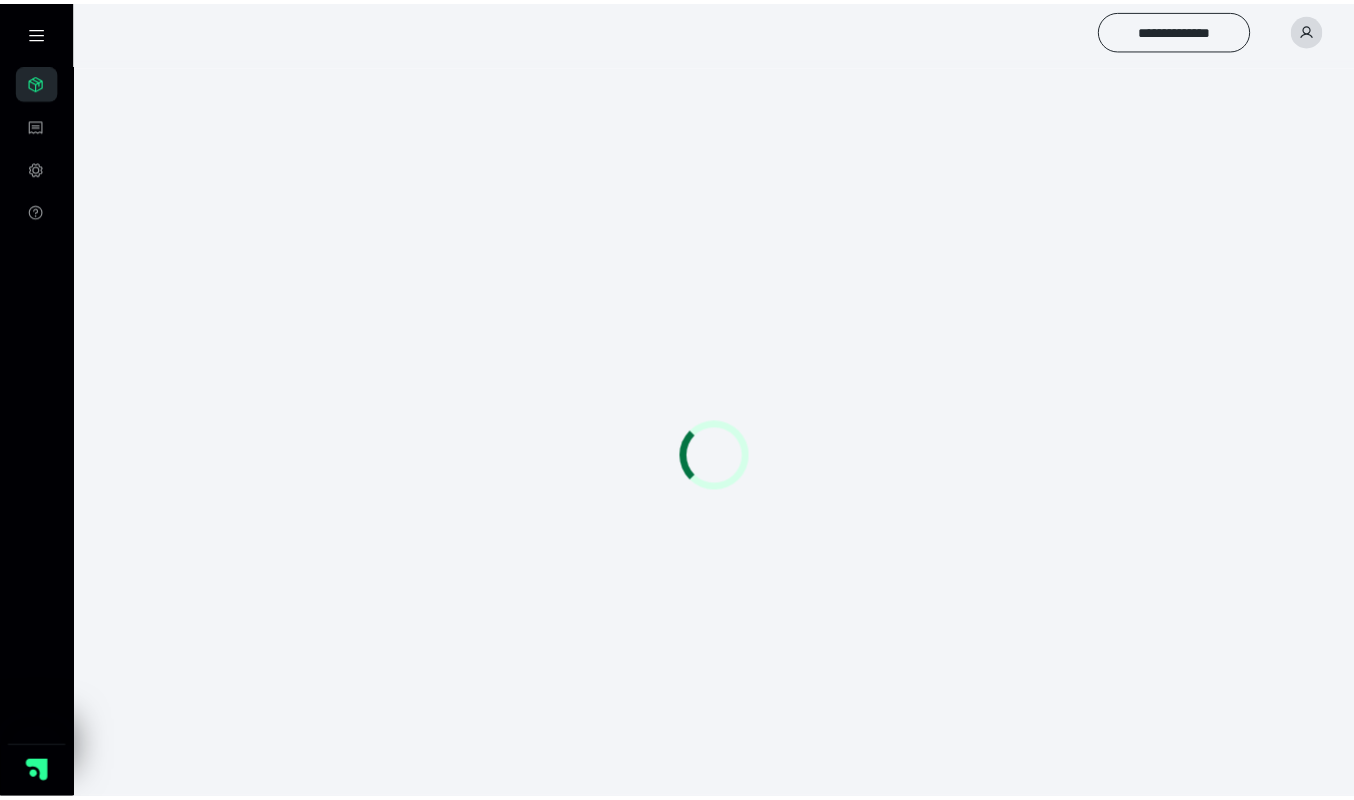 scroll, scrollTop: 0, scrollLeft: 0, axis: both 